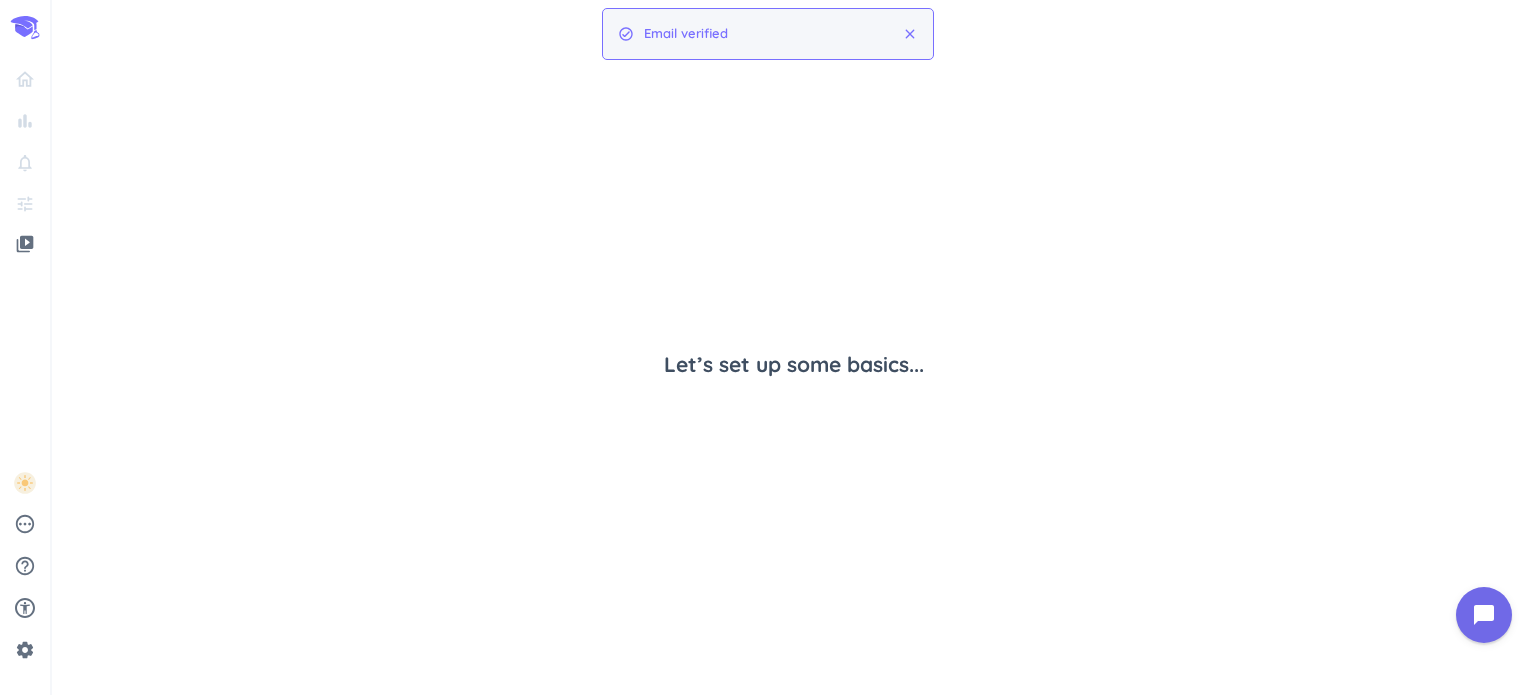 scroll, scrollTop: 0, scrollLeft: 0, axis: both 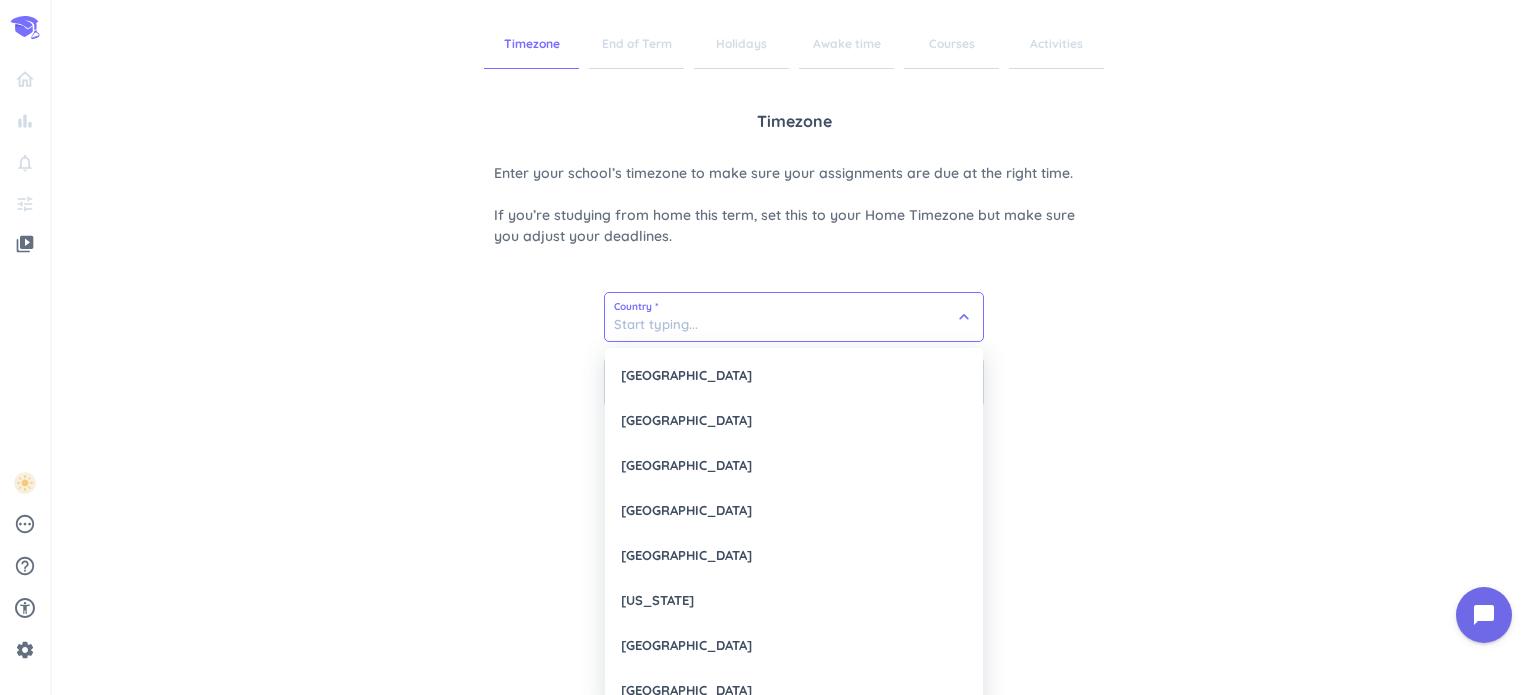 click at bounding box center (794, 317) 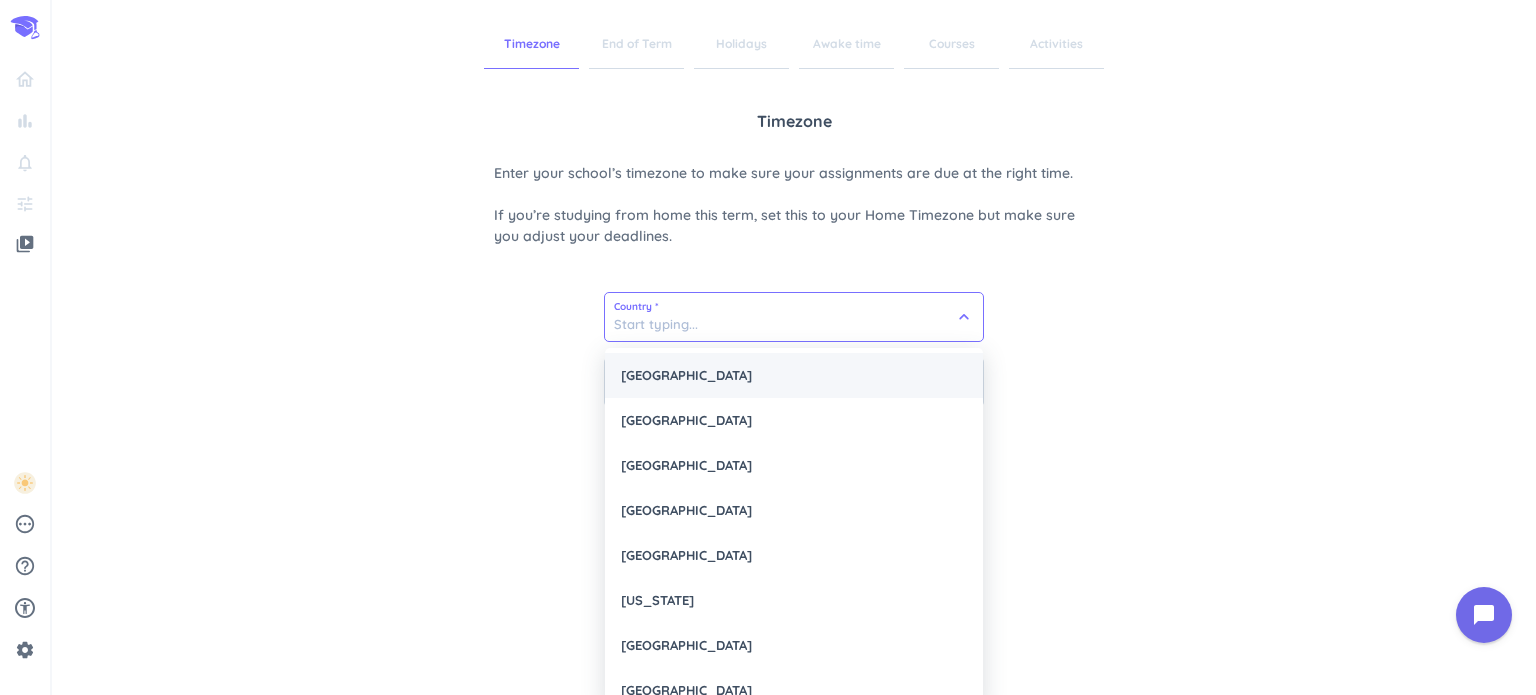 click on "[GEOGRAPHIC_DATA]" at bounding box center [794, 375] 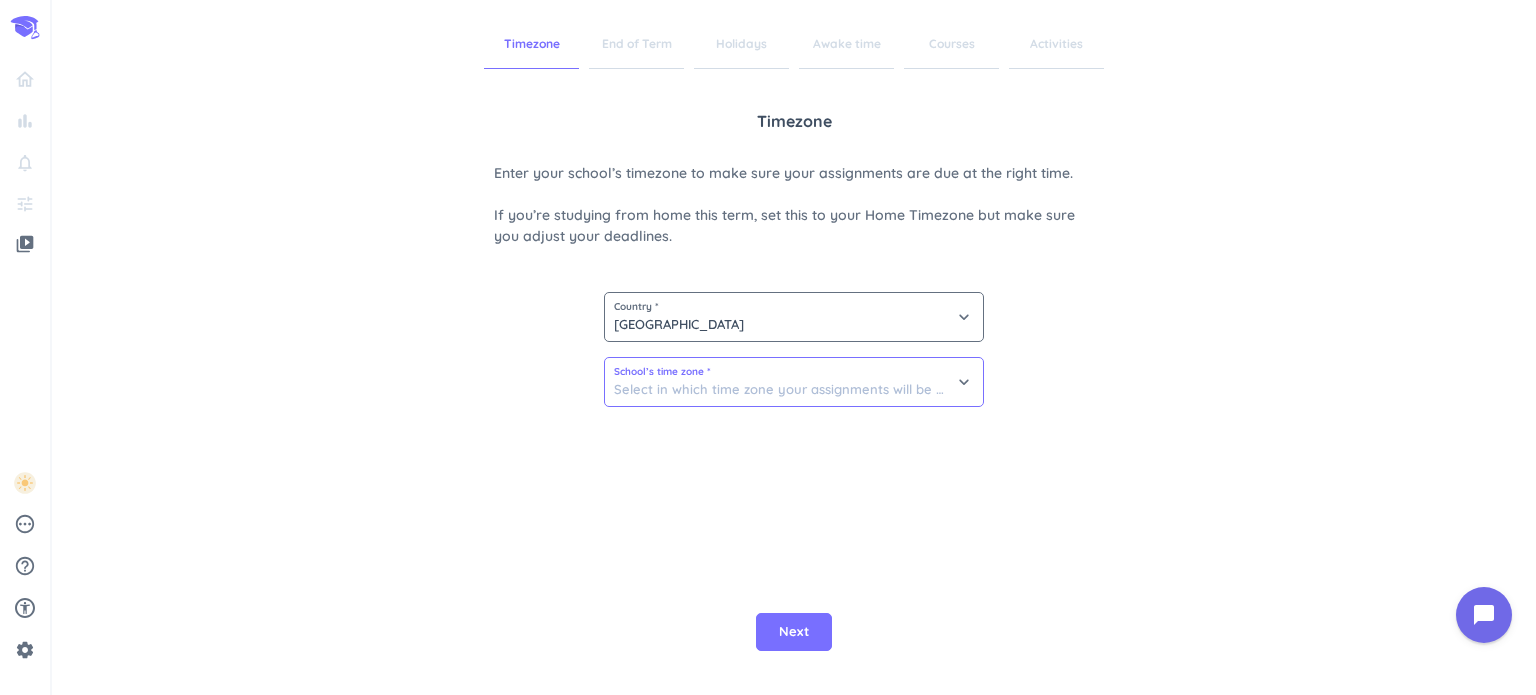 click at bounding box center [794, 382] 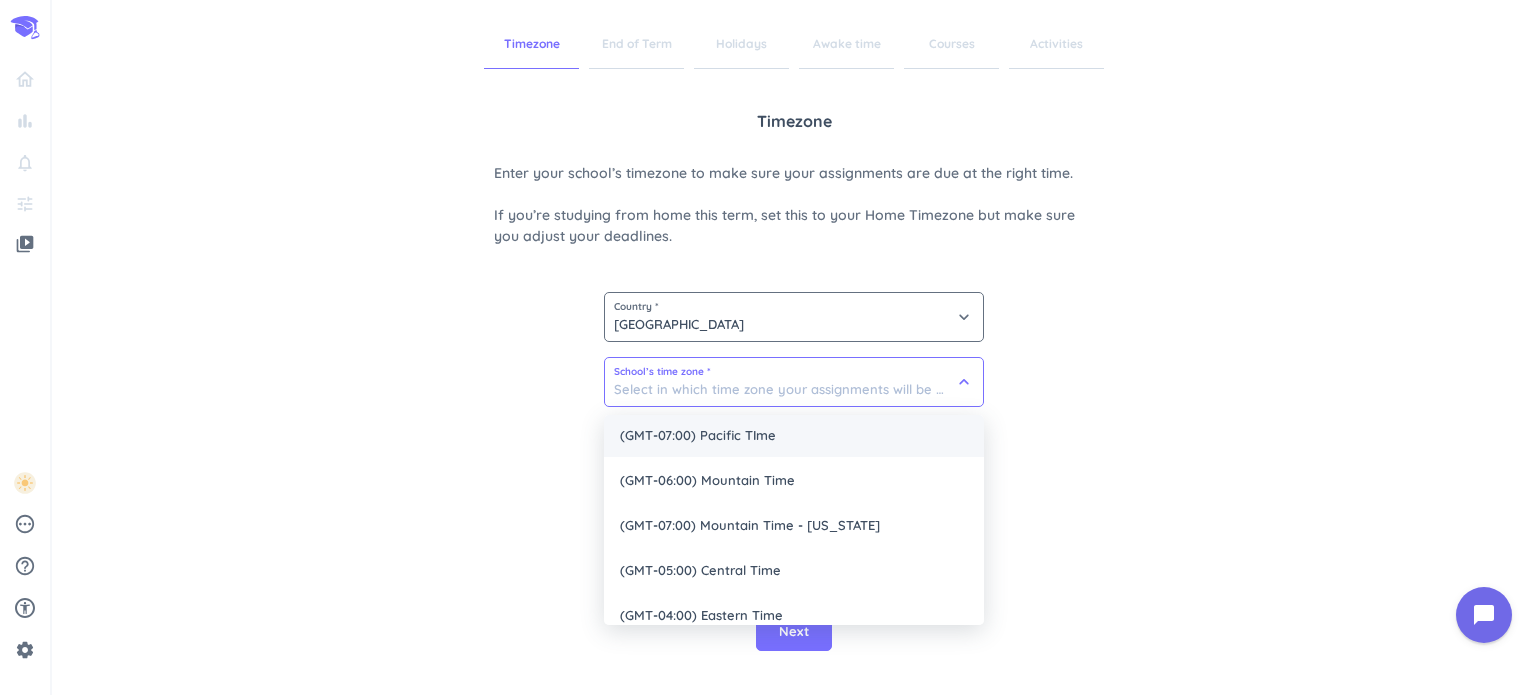 scroll, scrollTop: 114, scrollLeft: 0, axis: vertical 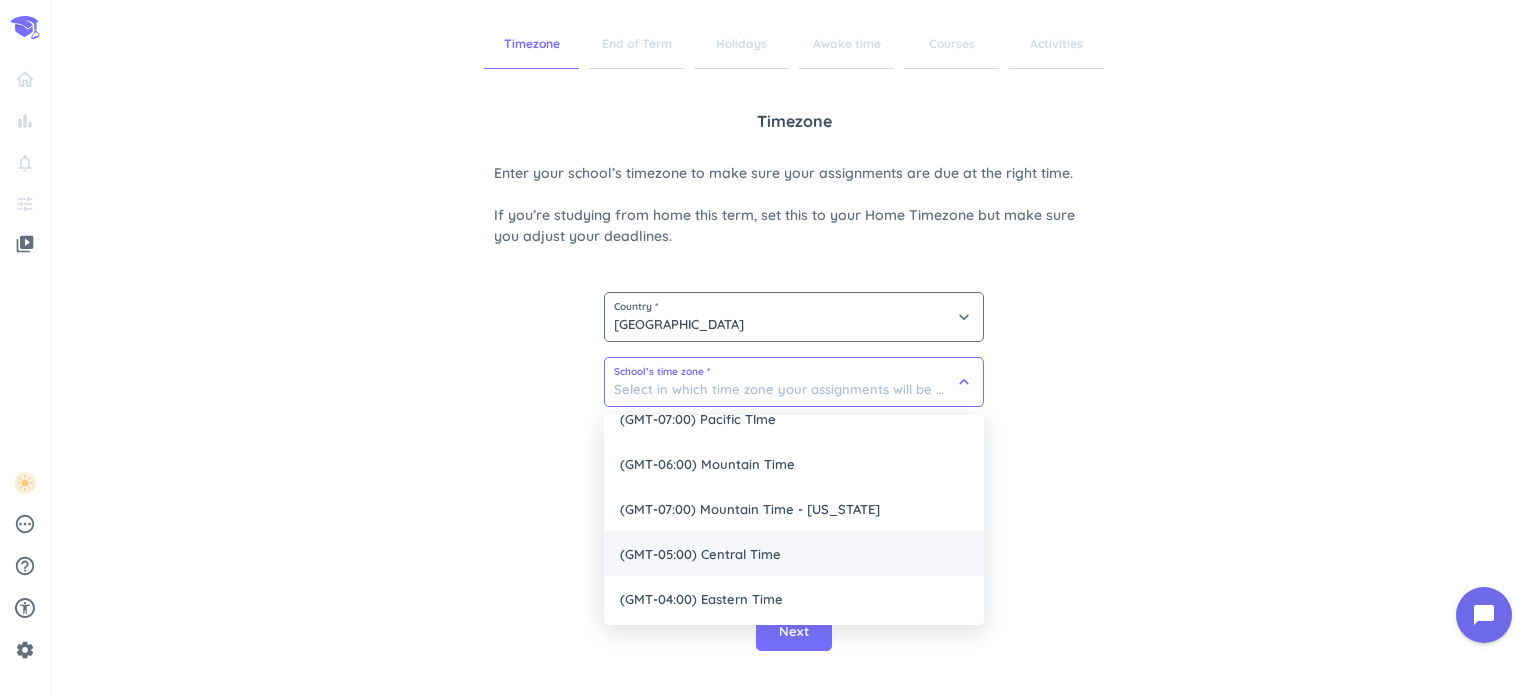 click on "(GMT-05:00) Central Time" at bounding box center (794, 553) 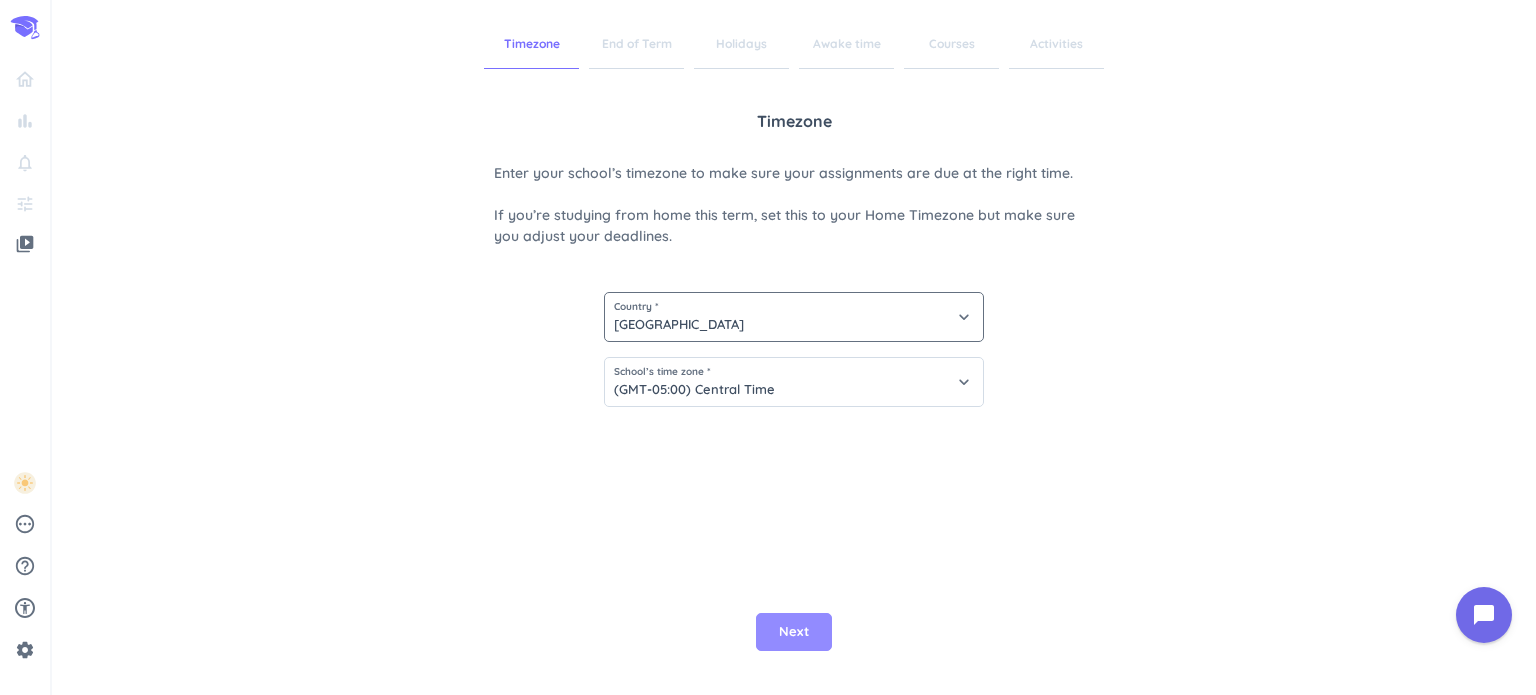 click on "Next" at bounding box center [794, 632] 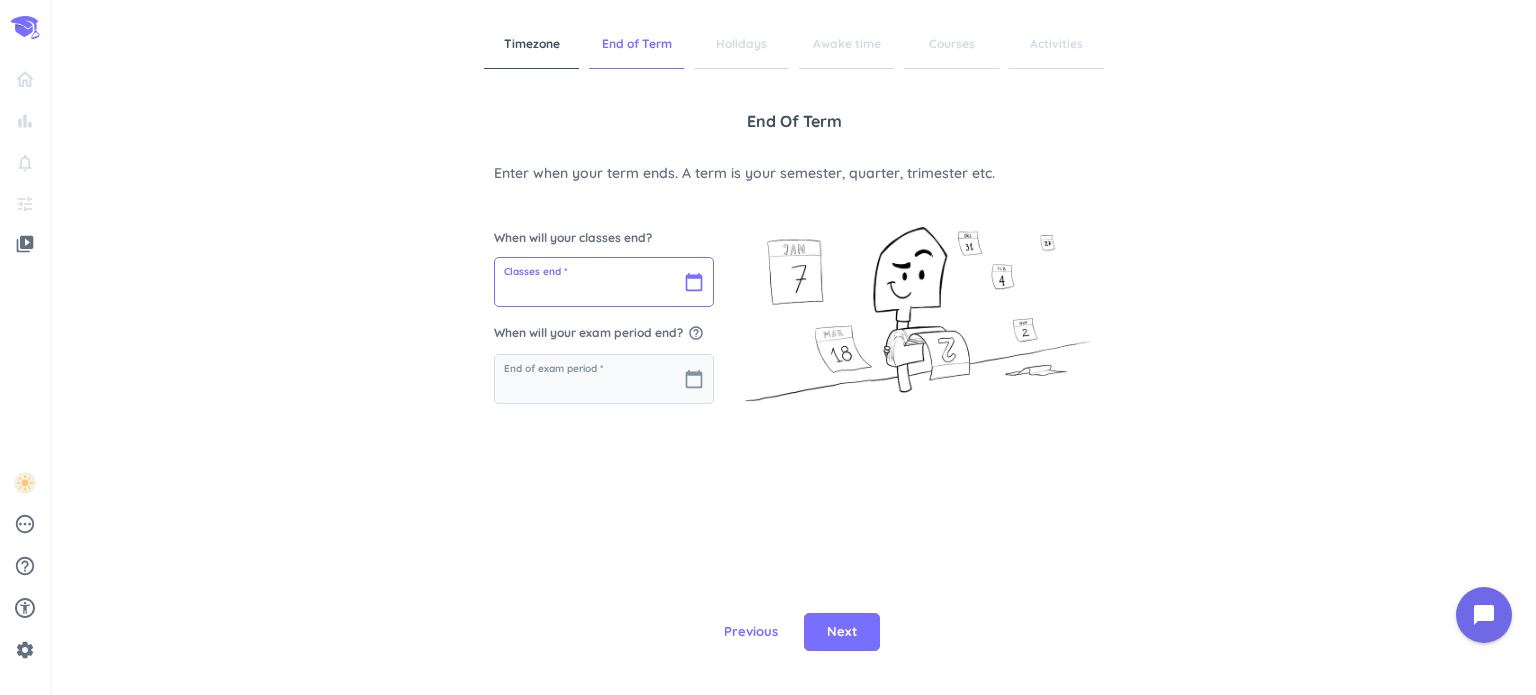 click at bounding box center (604, 282) 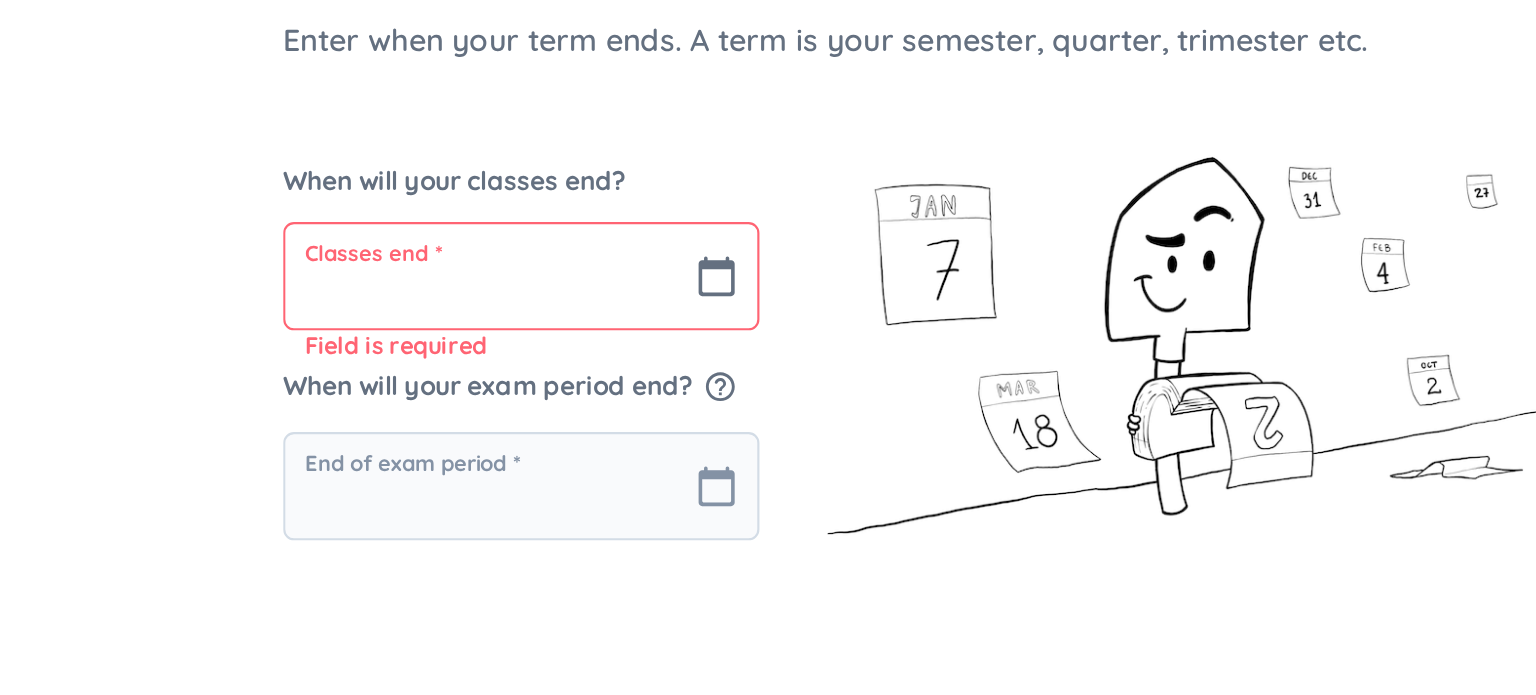 click on "When will your classes end?" at bounding box center (604, 238) 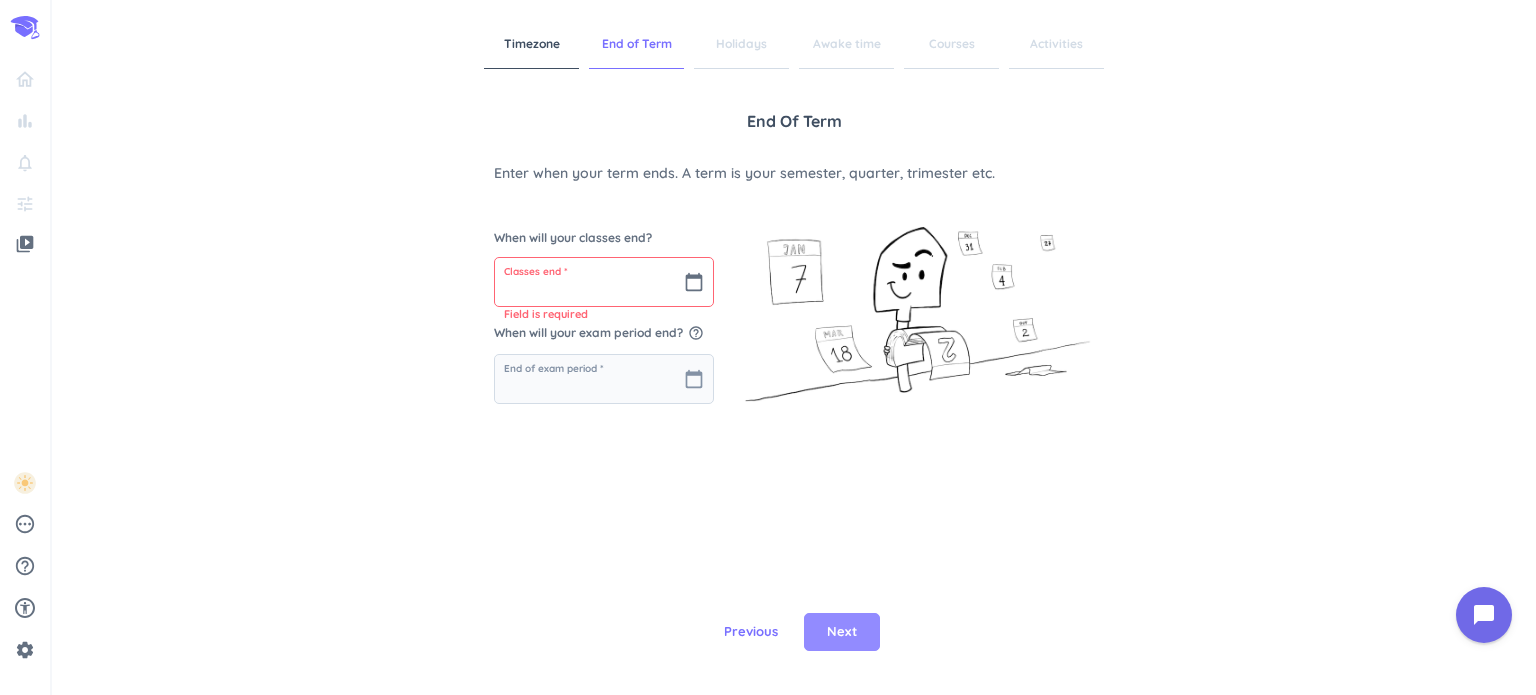 click on "Next" at bounding box center (842, 632) 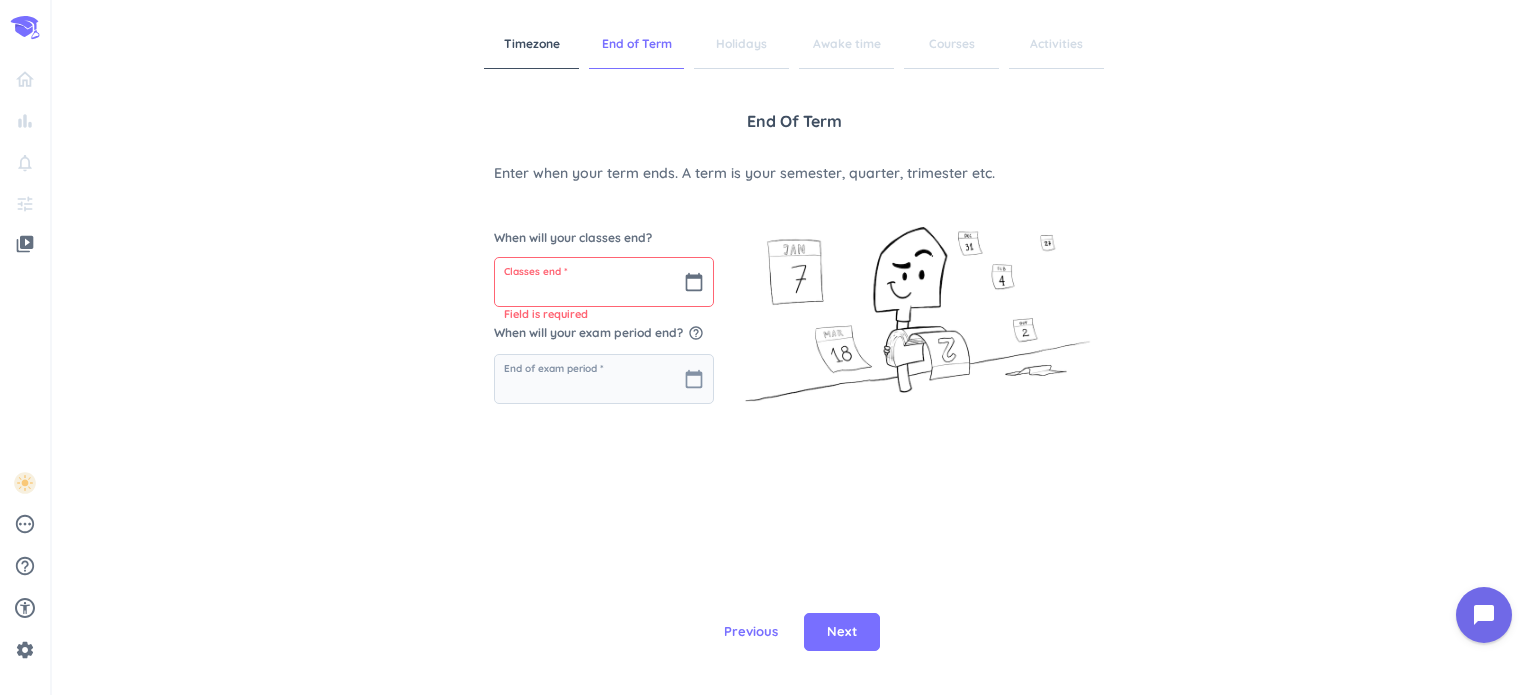 click on "End of Term Enter when your term ends. A term is your semester, quarter, trimester etc.  When will your classes end? Classes end * calendar_today Field is required When will your exam period end? help_outline End of exam period * calendar_today" at bounding box center (794, 344) 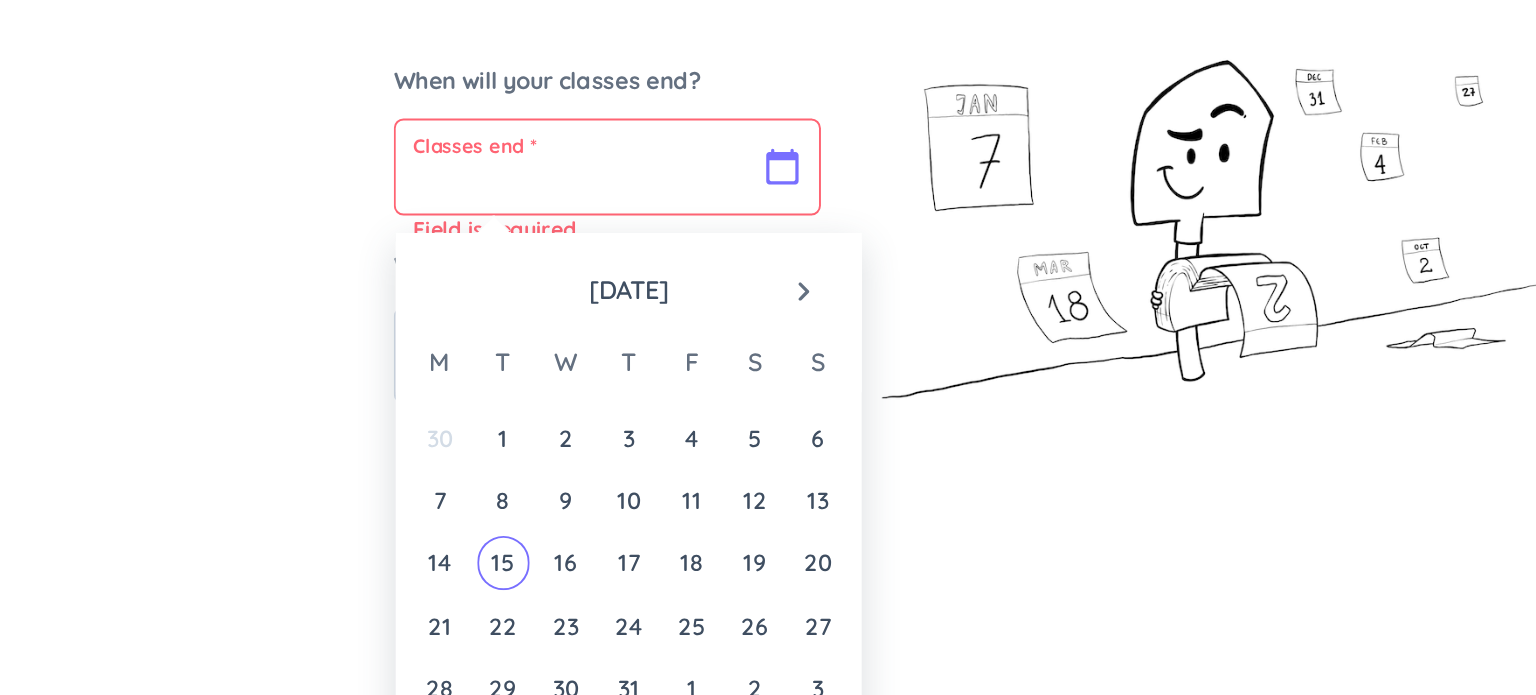 click at bounding box center [604, 282] 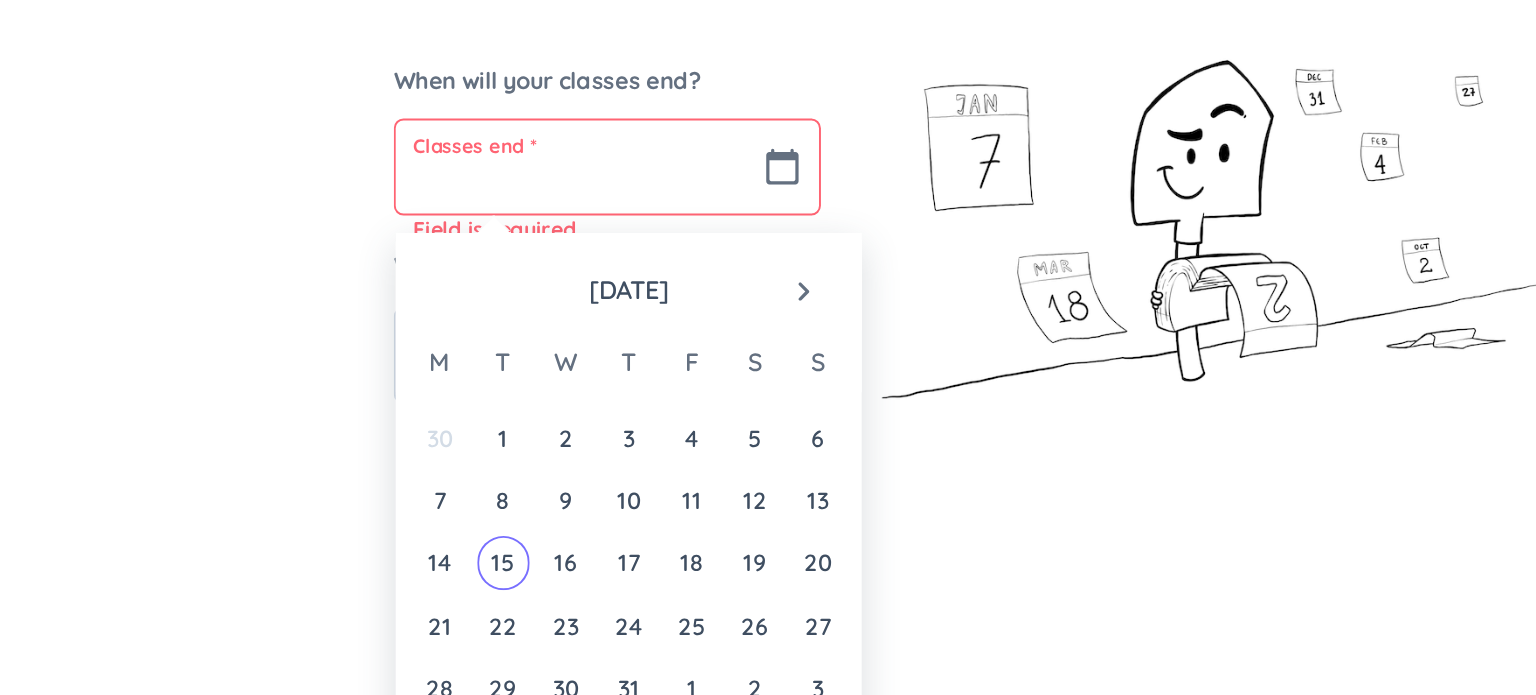 click on "navigate_next" at bounding box center [705, 346] 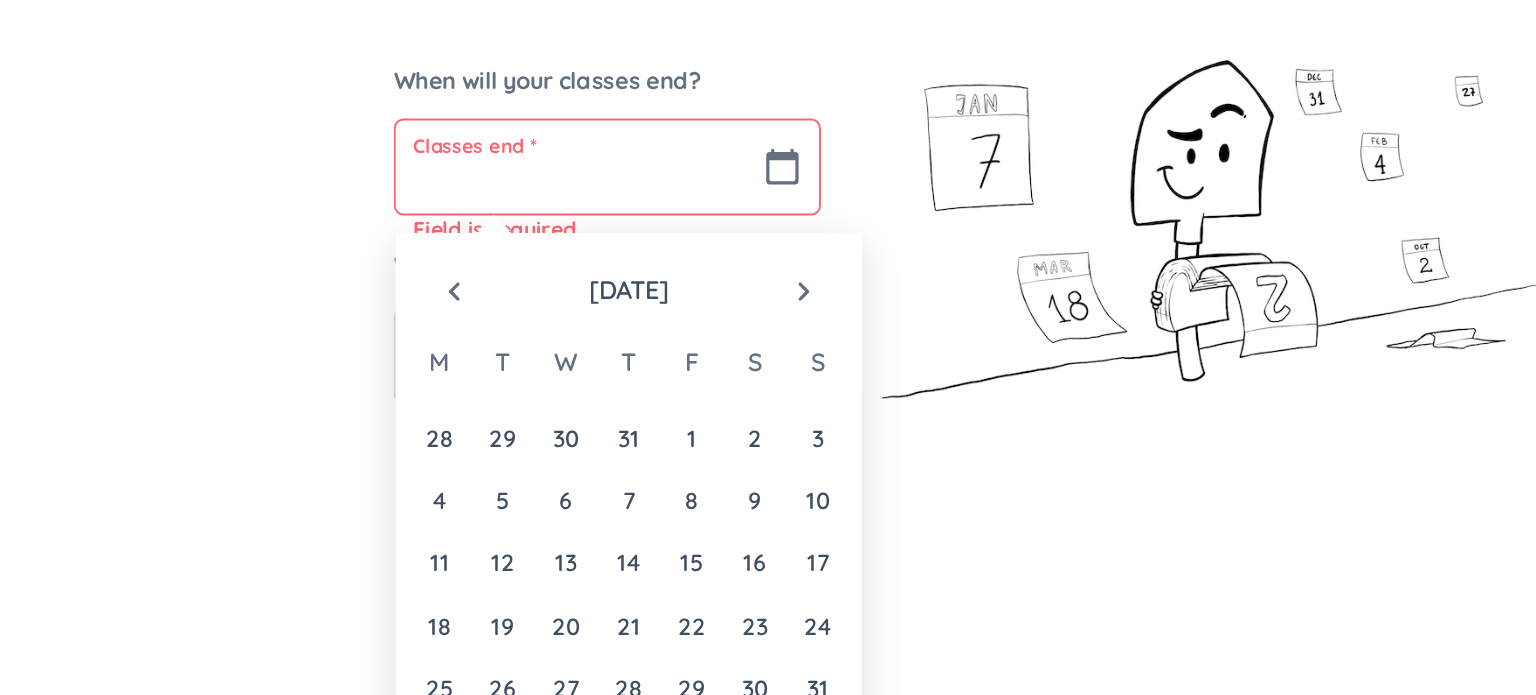 click on "navigate_next" at bounding box center [705, 346] 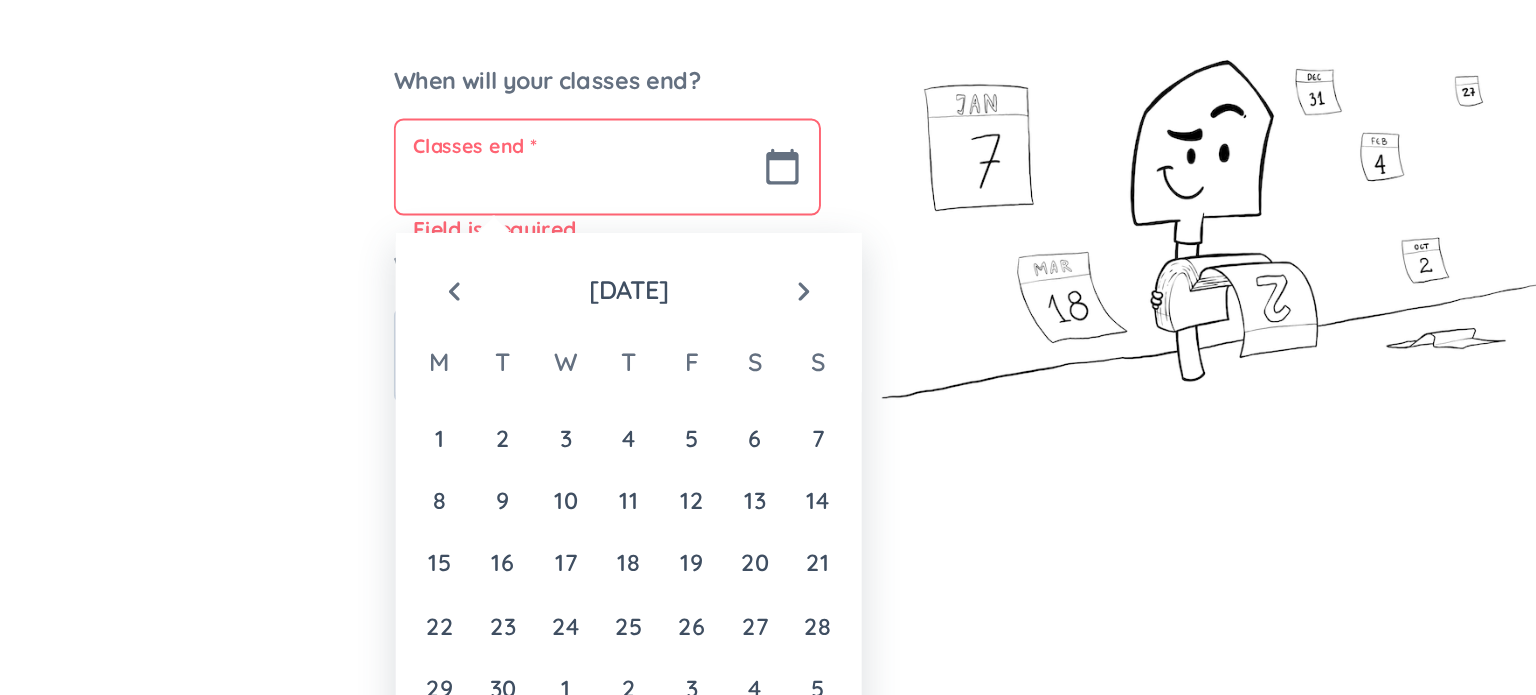 click on "navigate_next" at bounding box center [705, 346] 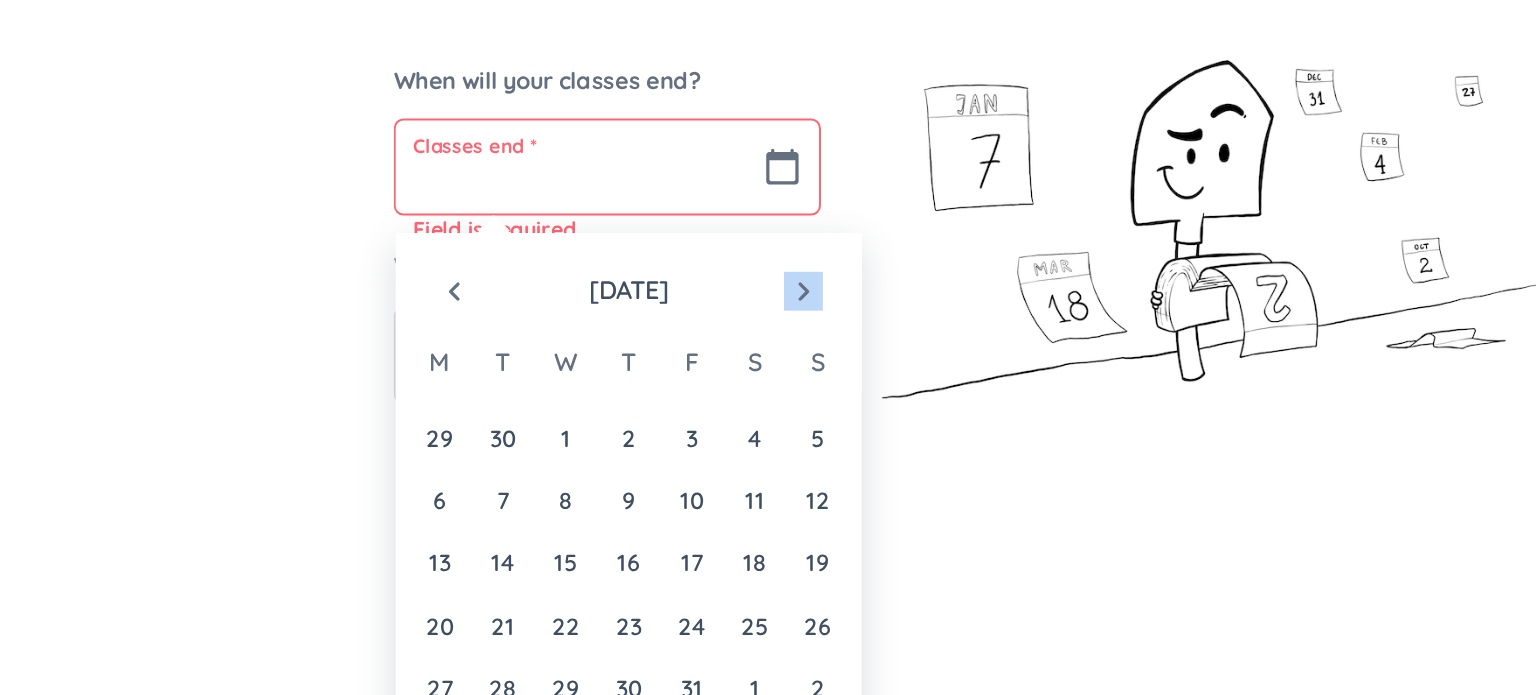 click on "navigate_next" at bounding box center [705, 346] 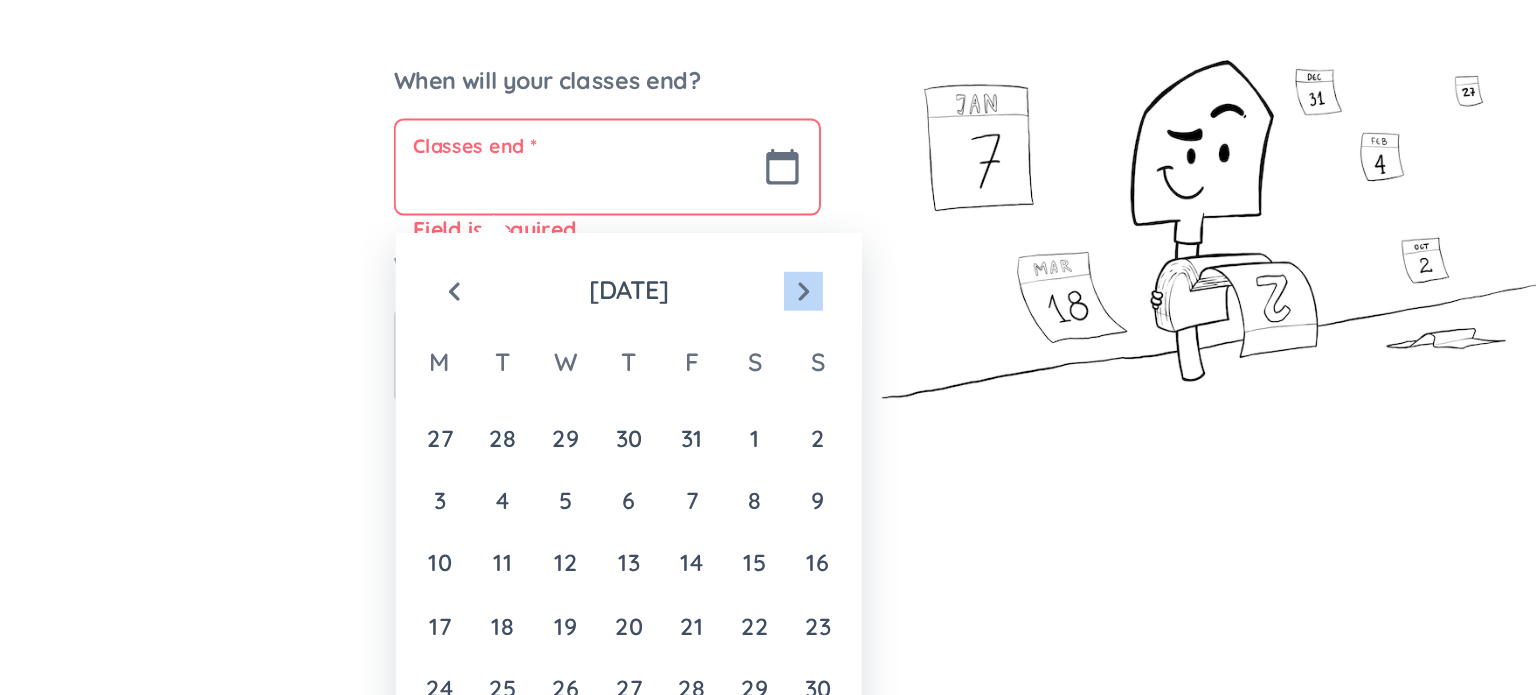 click on "navigate_next" at bounding box center (705, 346) 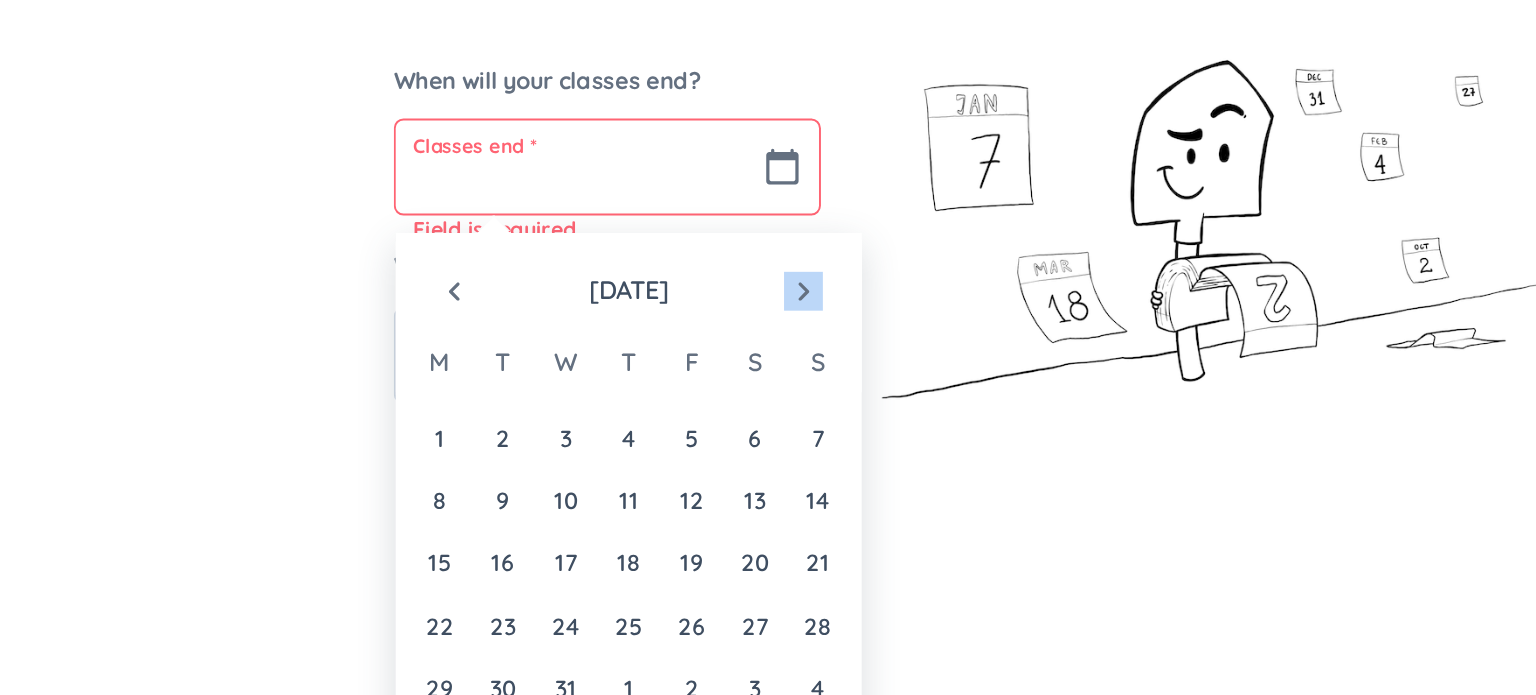 click on "navigate_next" at bounding box center [705, 346] 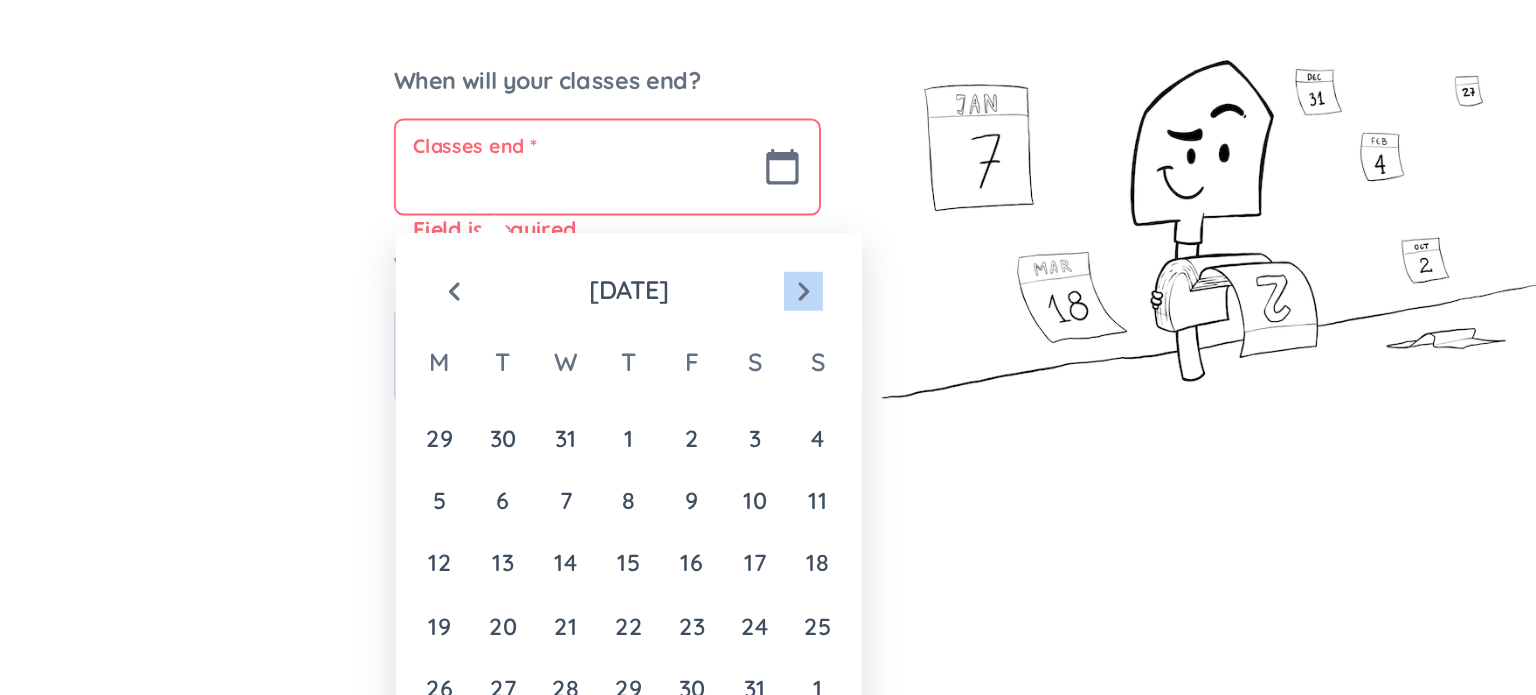 click on "navigate_next" at bounding box center (705, 346) 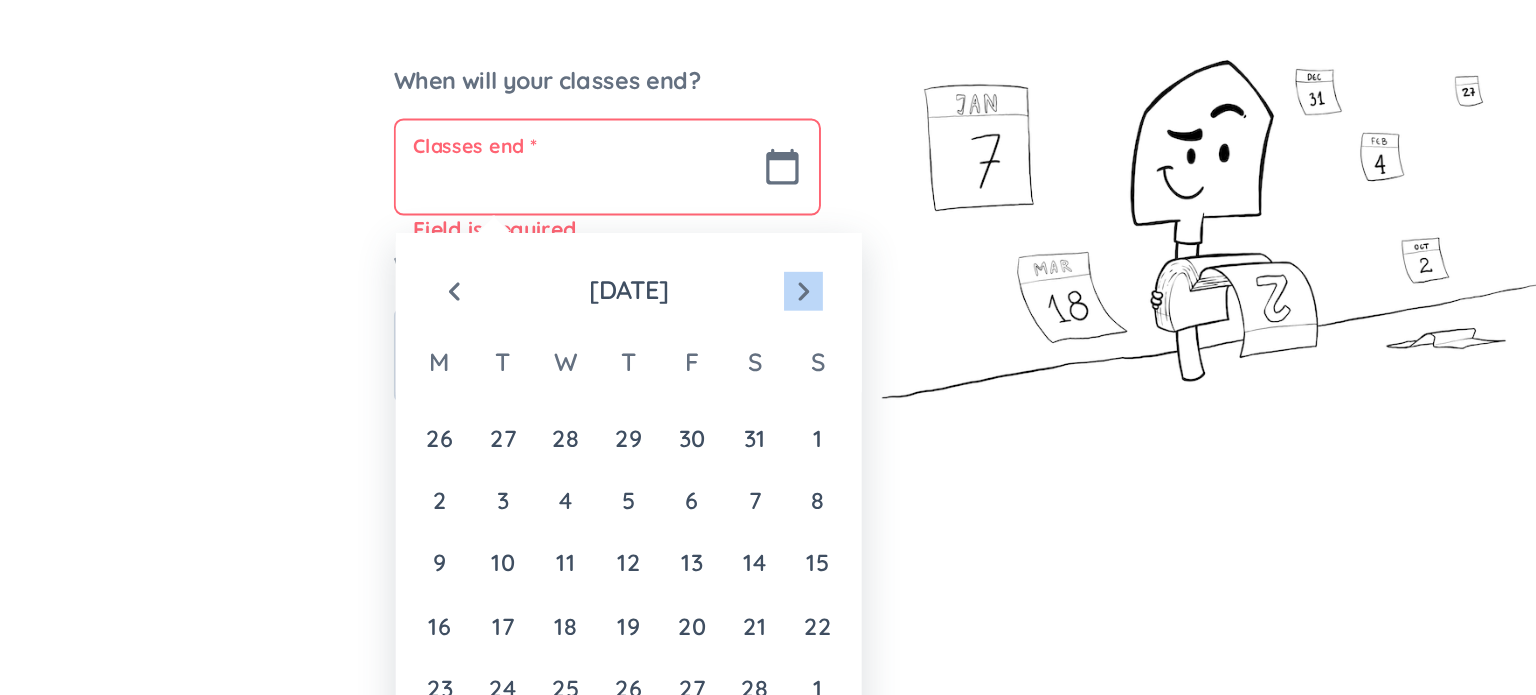 click on "navigate_next" at bounding box center (705, 346) 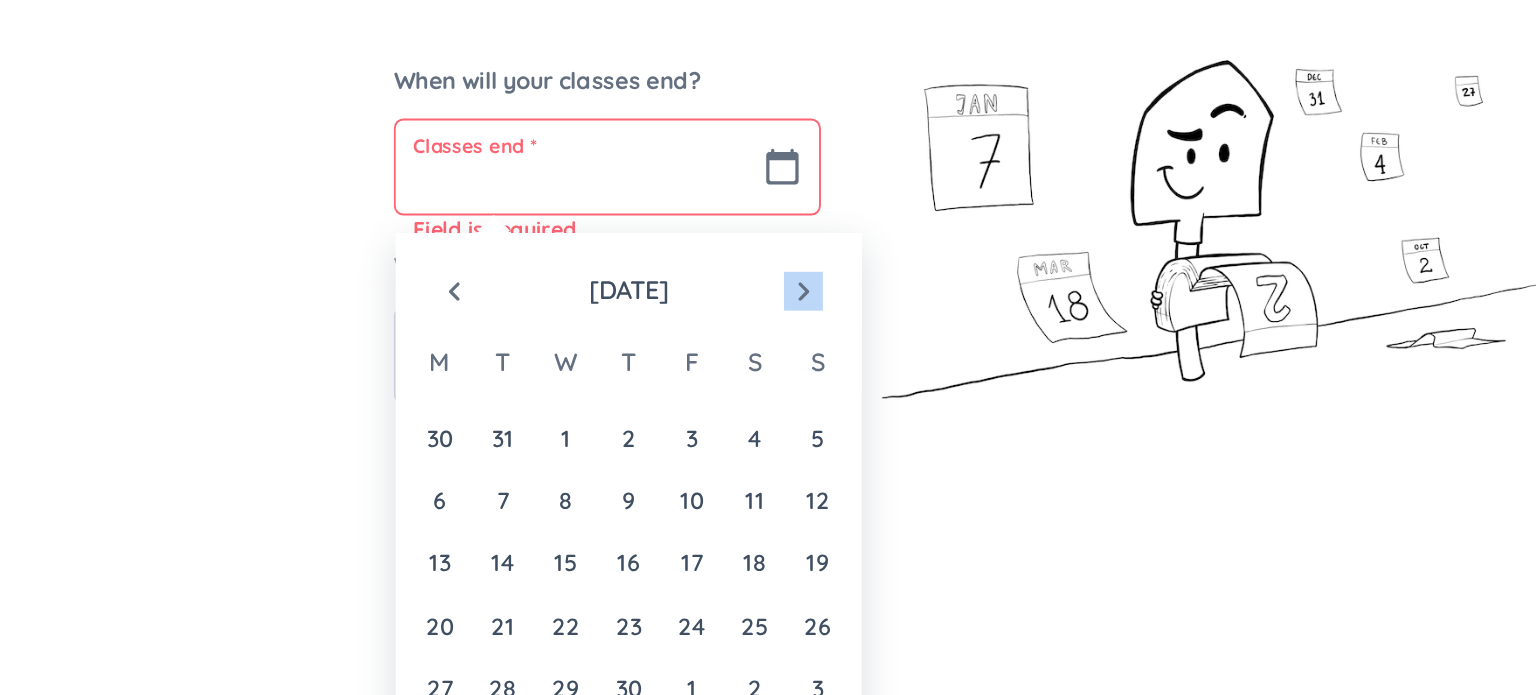 click on "navigate_next" at bounding box center (705, 346) 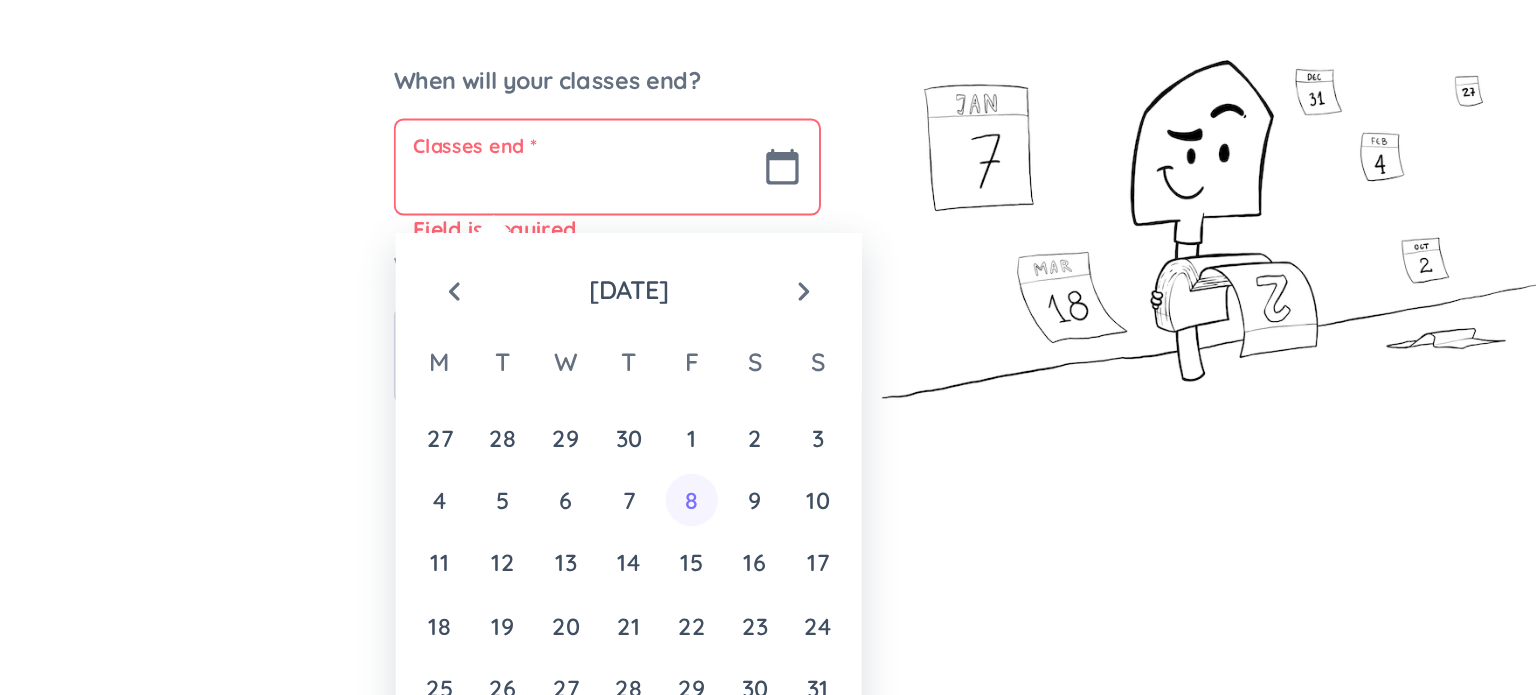 click on "8" at bounding box center (647, 453) 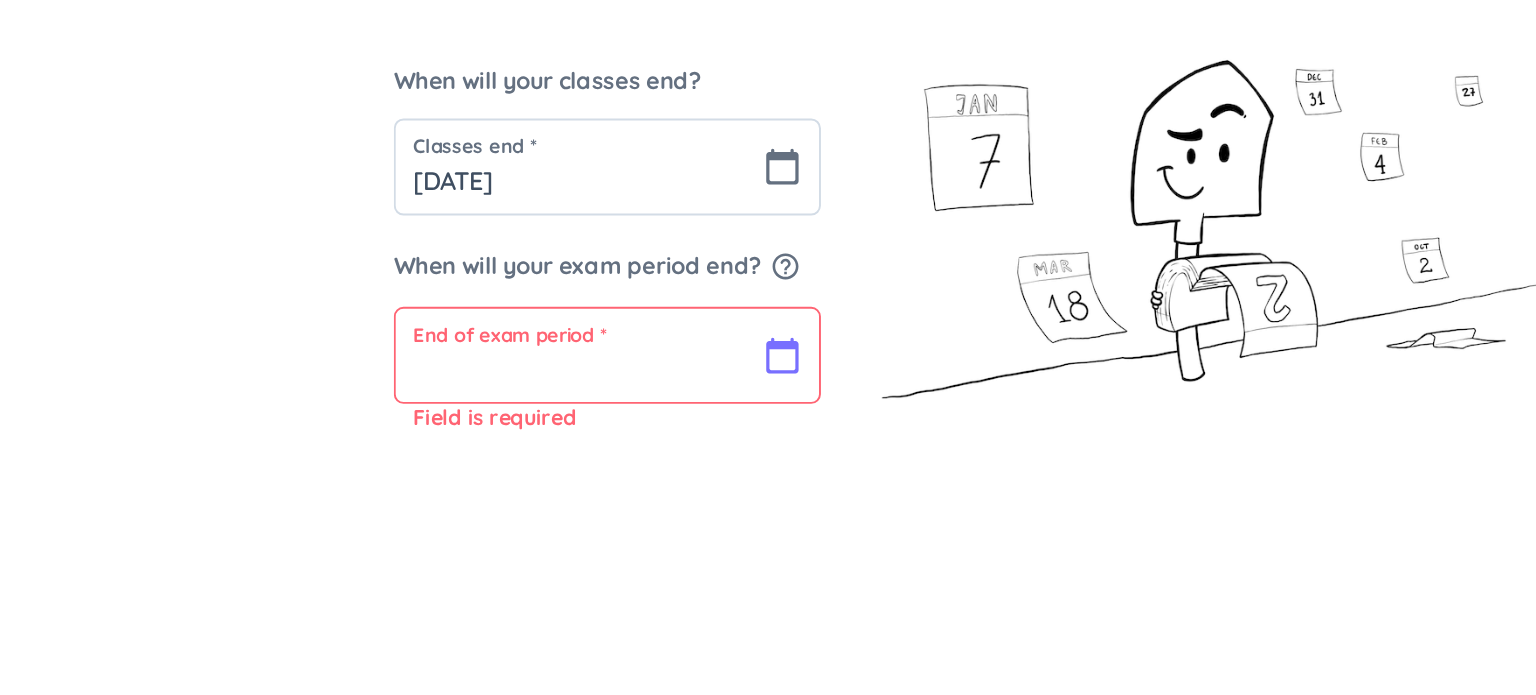 click at bounding box center [604, 379] 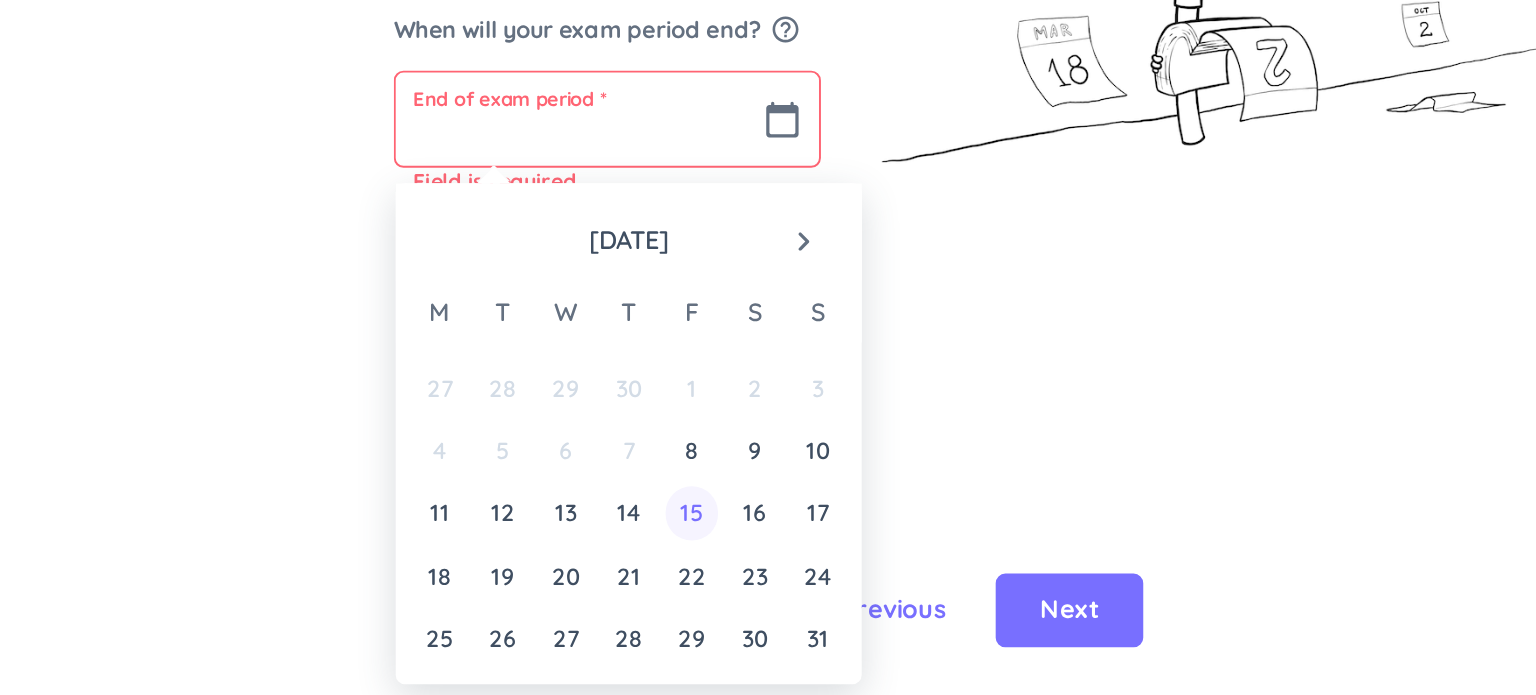 click on "15" at bounding box center [647, 581] 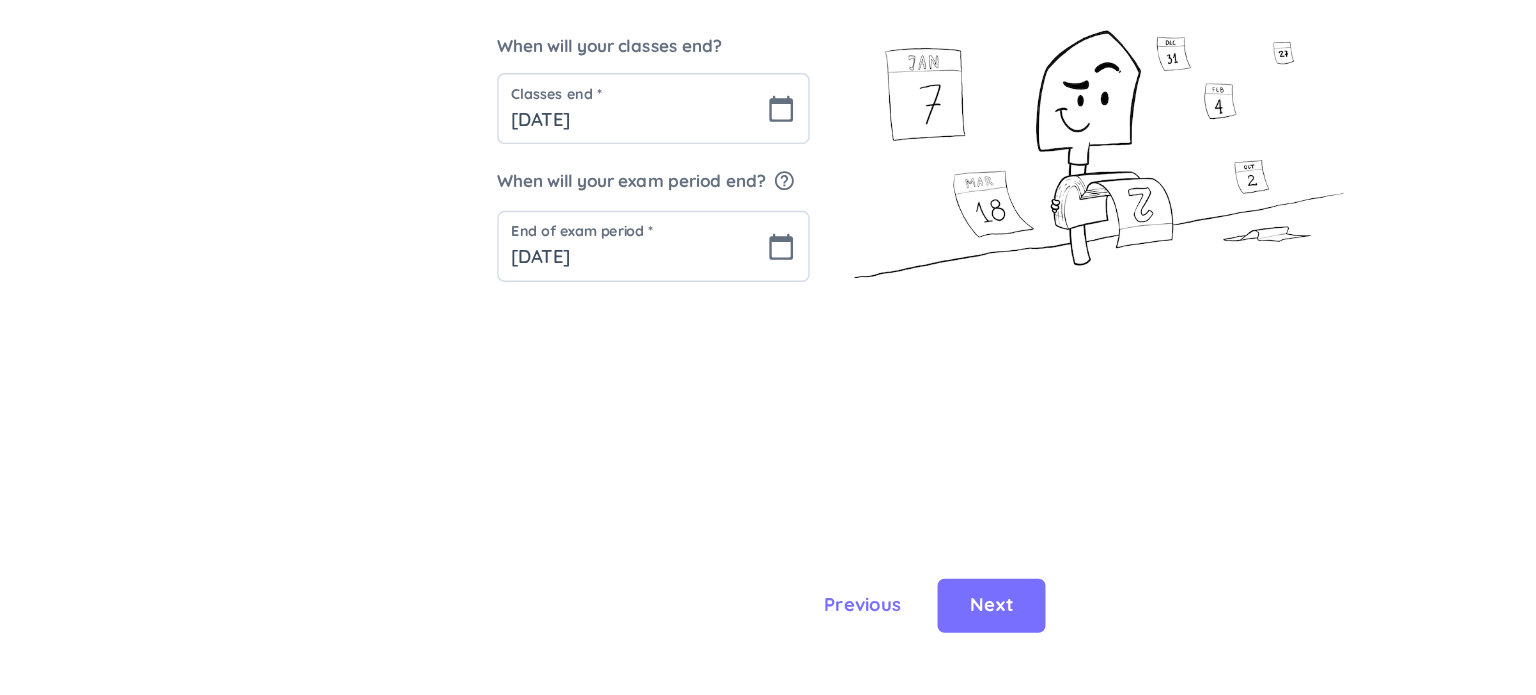 scroll, scrollTop: 0, scrollLeft: 0, axis: both 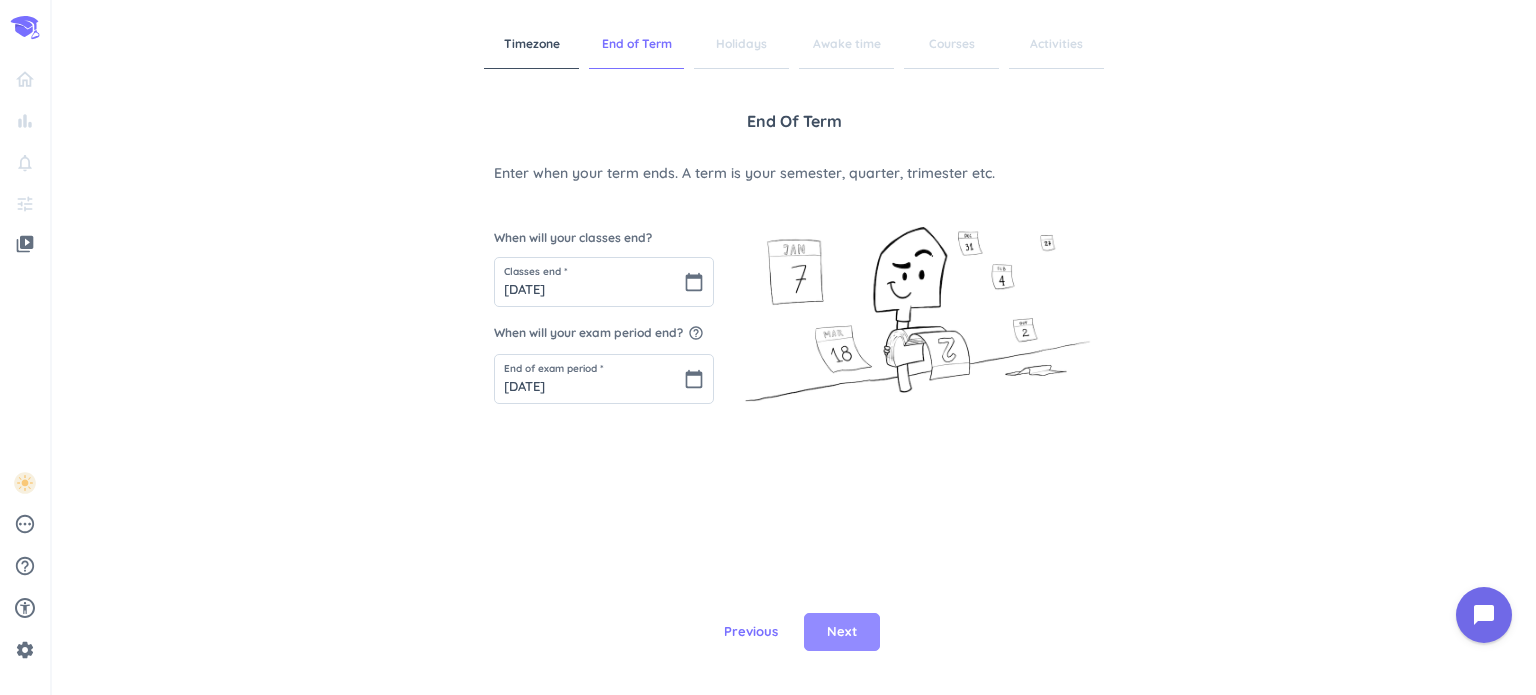 click on "Next" at bounding box center (842, 632) 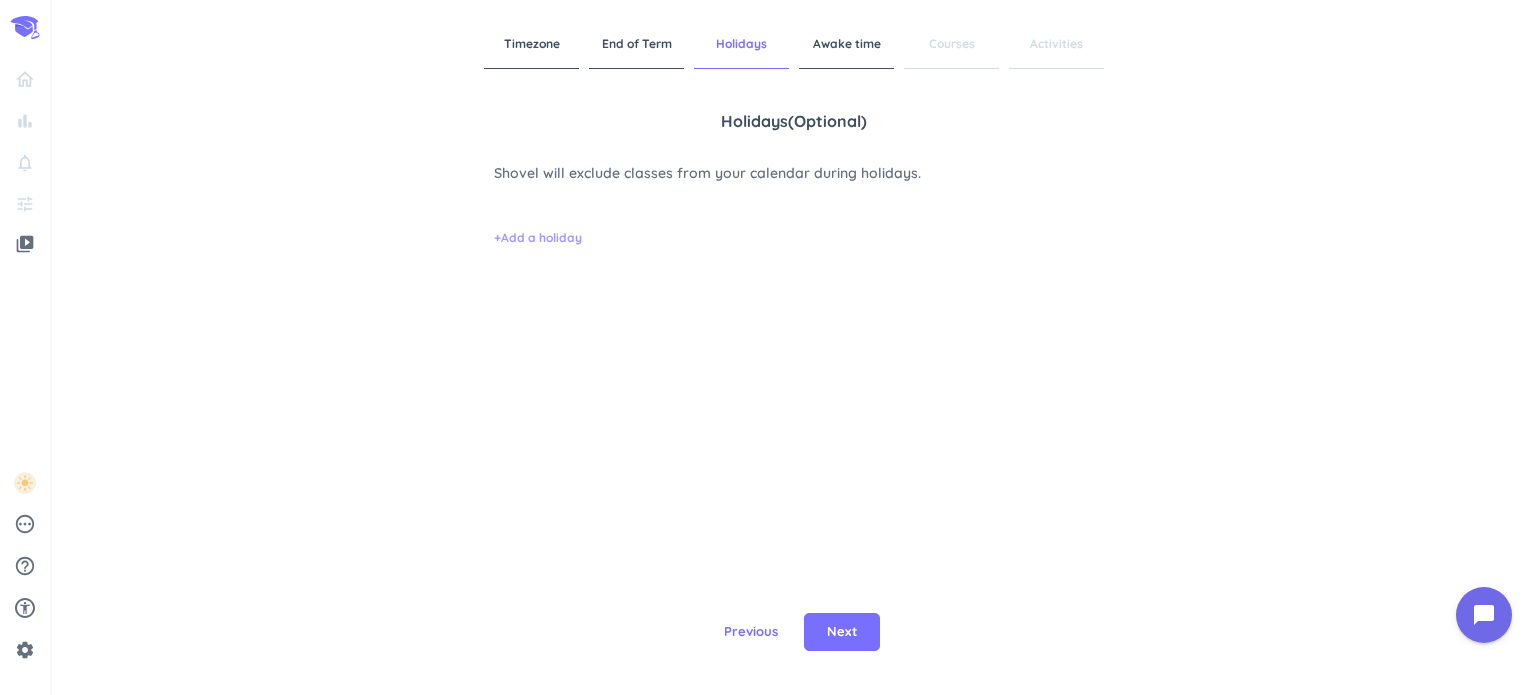 click on "+  Add a holiday" at bounding box center (538, 238) 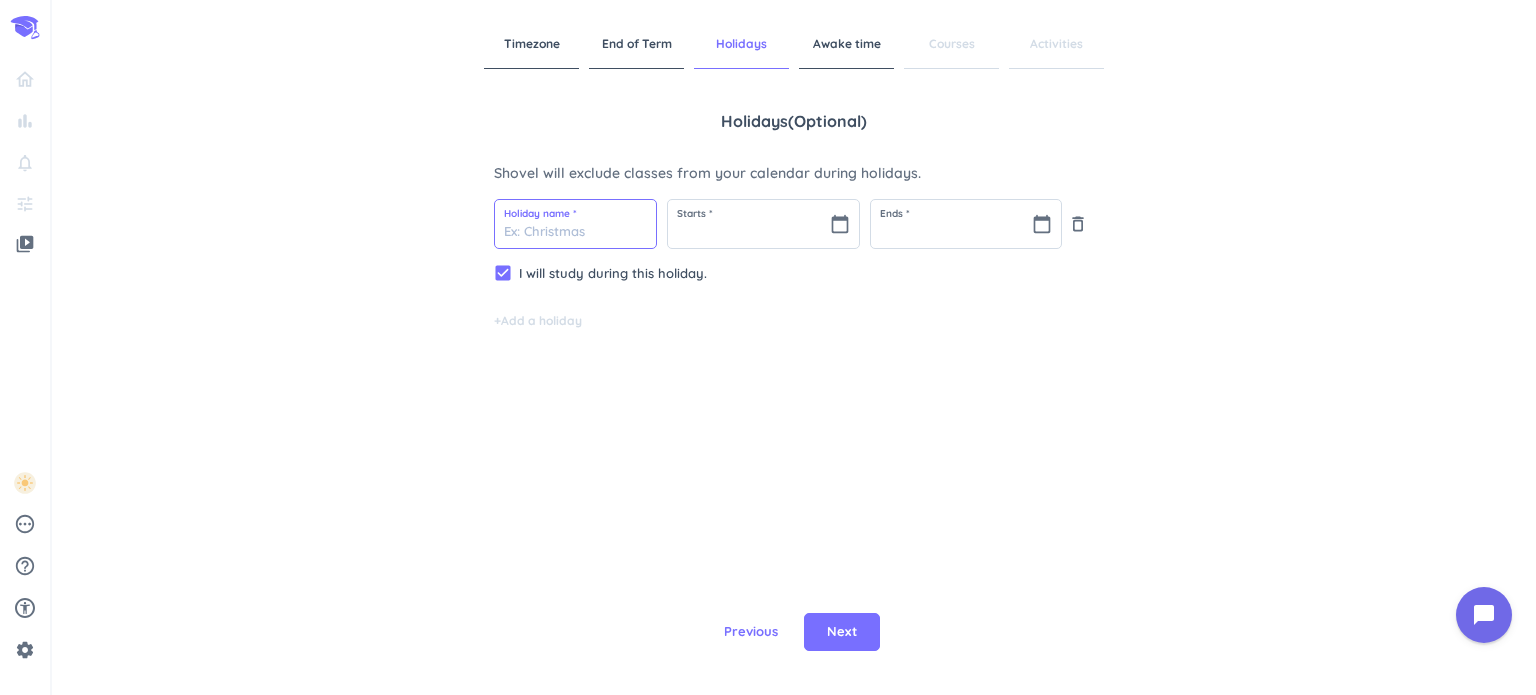 click at bounding box center [575, 224] 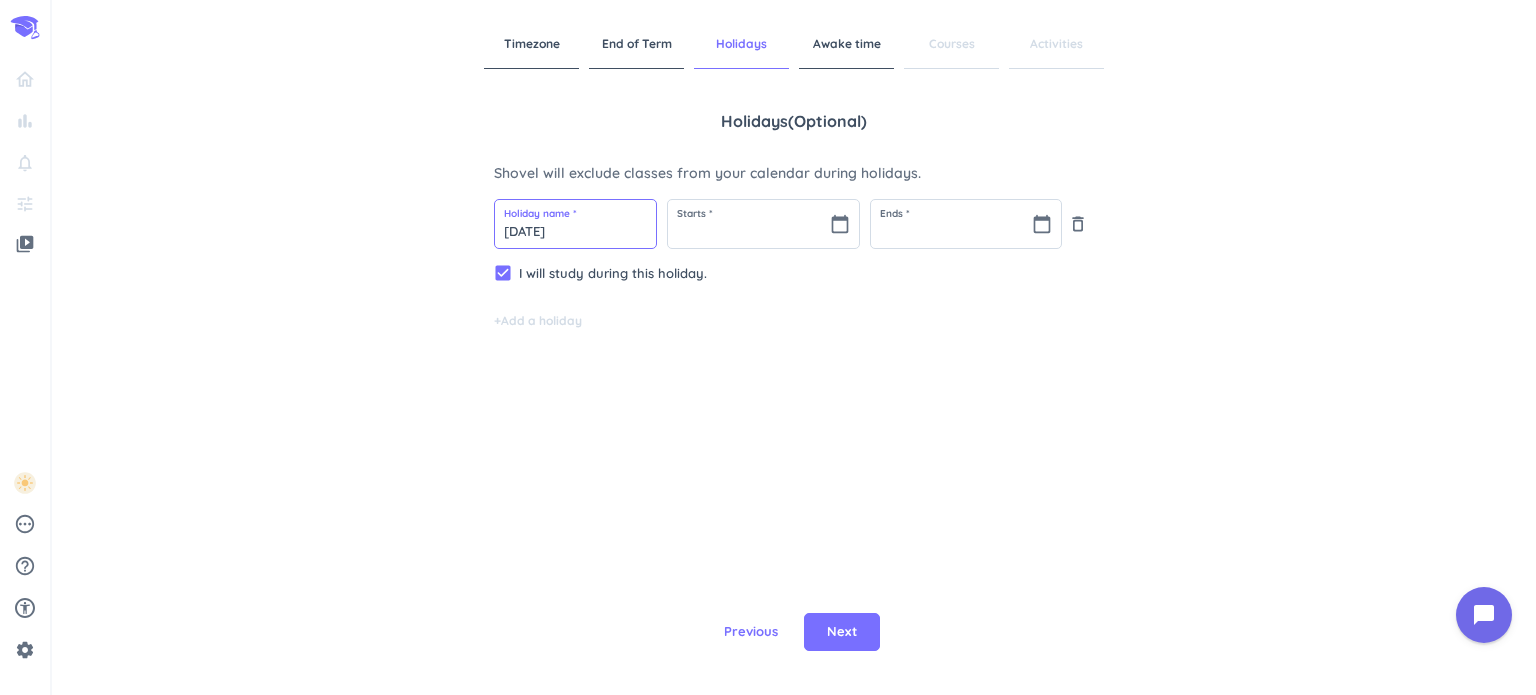 type on "[DATE]" 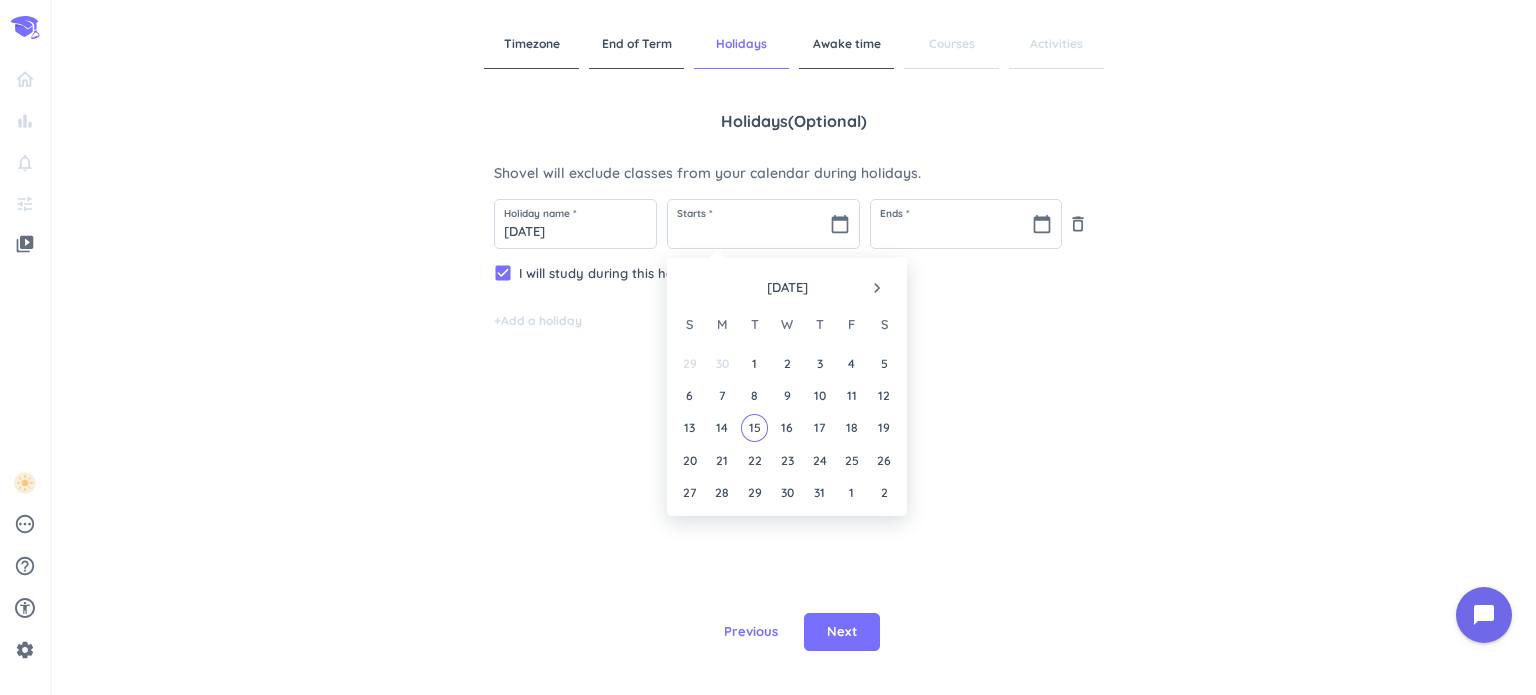click on "[DATE] navigate_next" at bounding box center [787, 283] 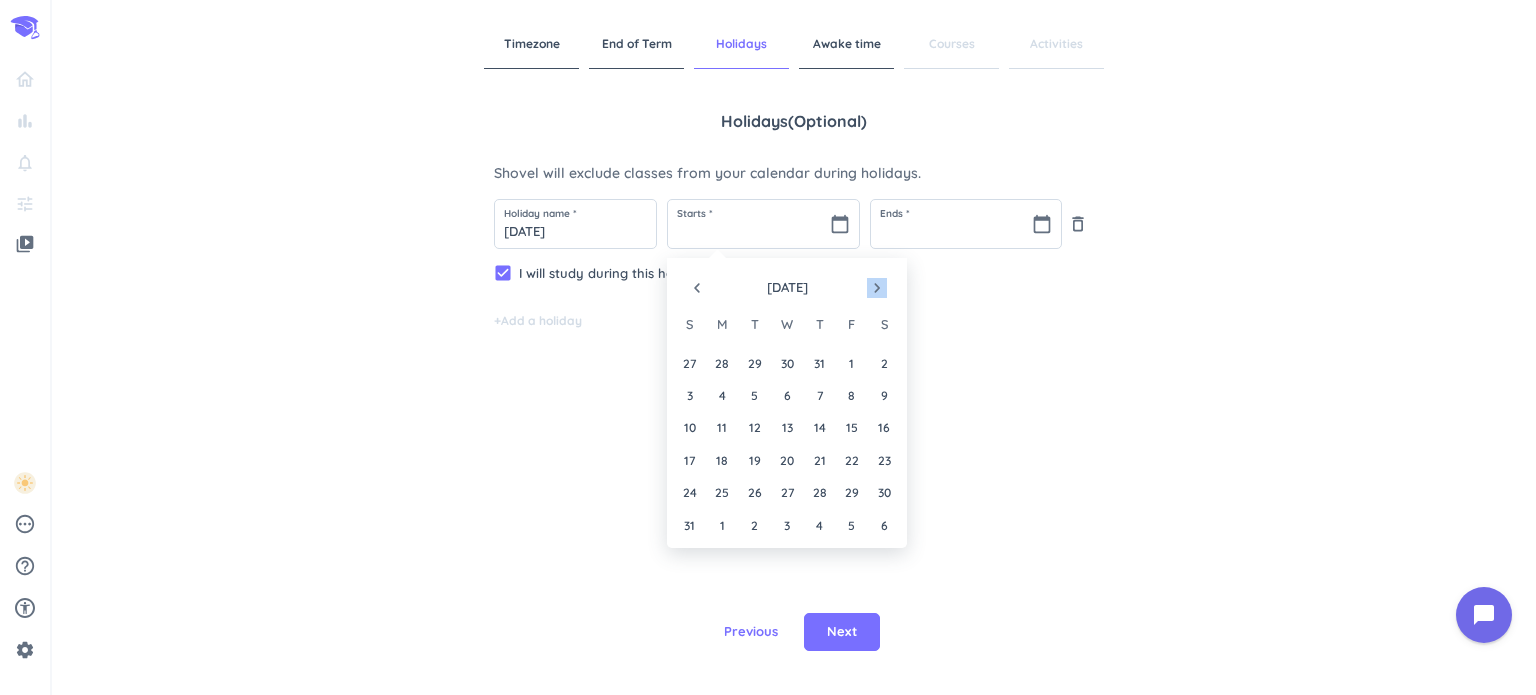 click on "navigate_next" at bounding box center [877, 288] 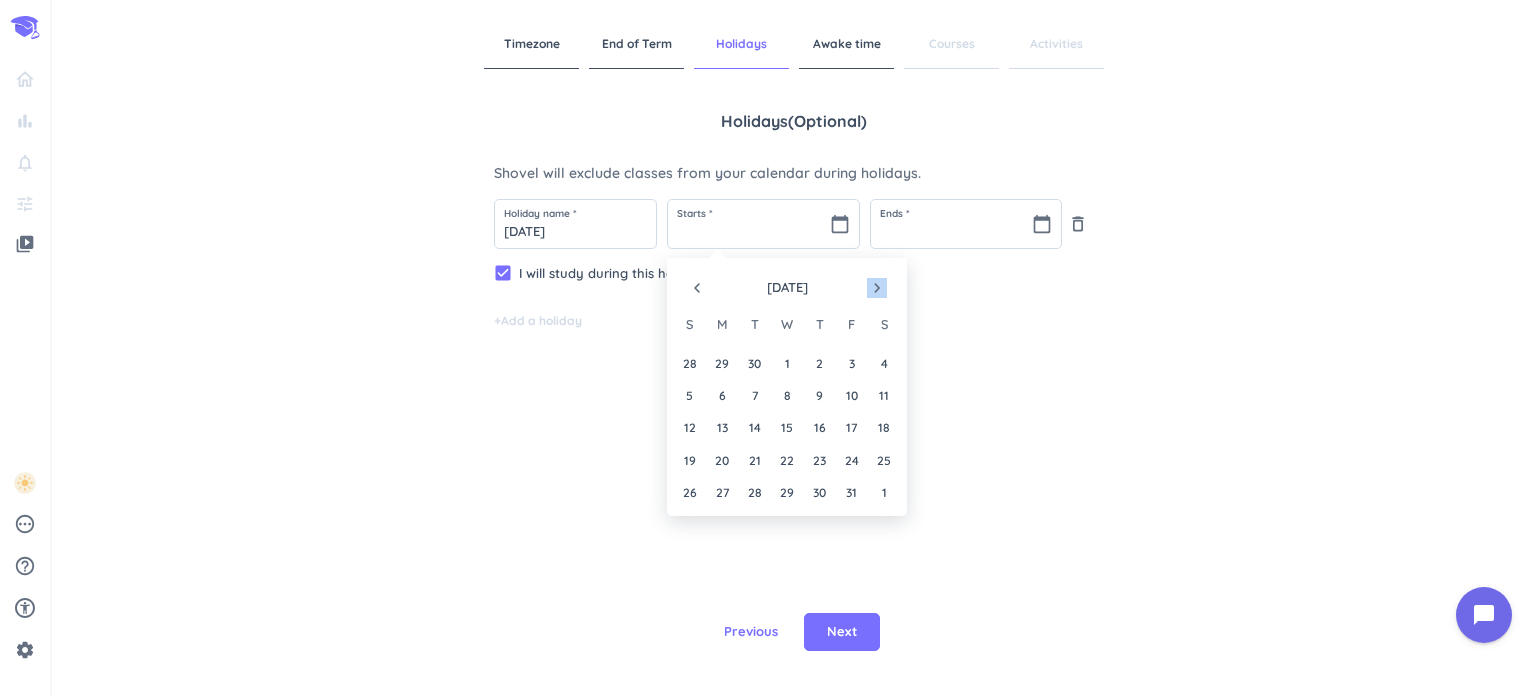 click on "navigate_next" at bounding box center (877, 288) 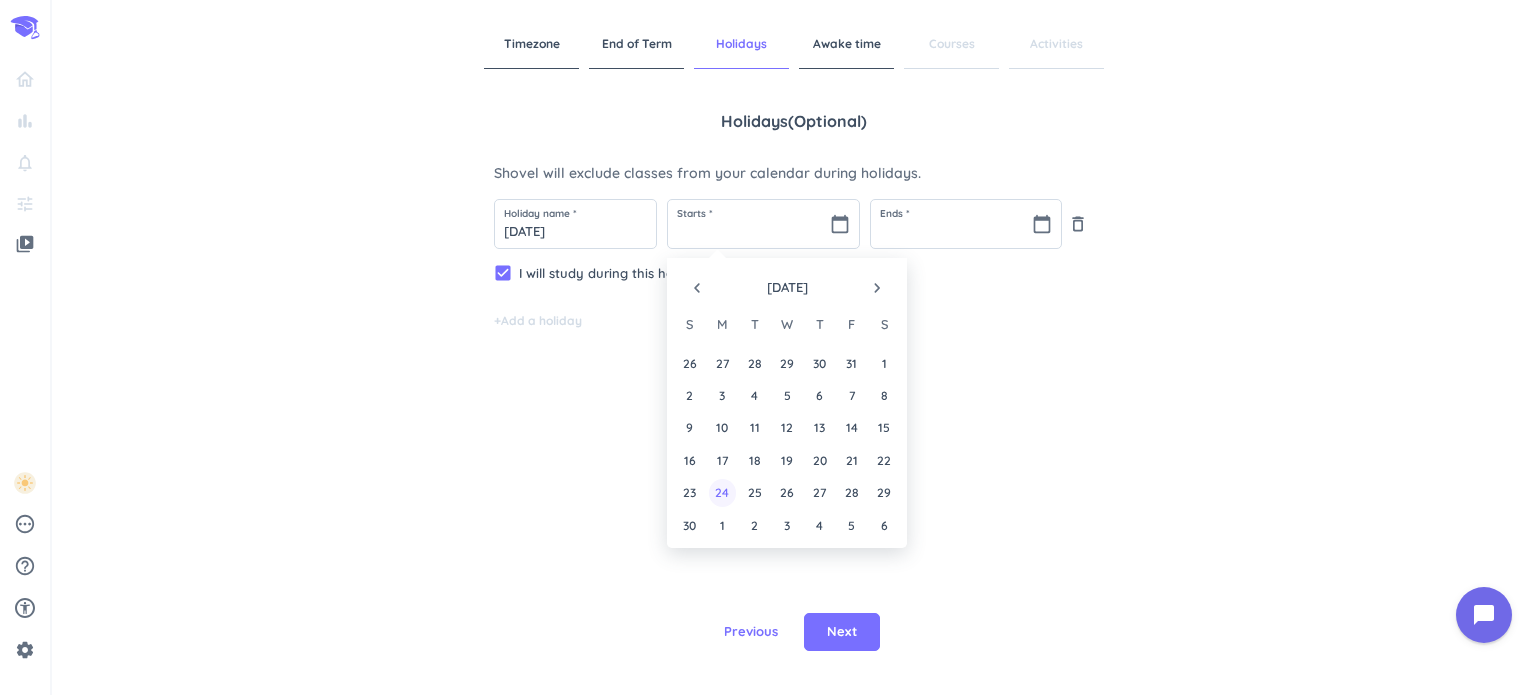 click on "24" at bounding box center [722, 492] 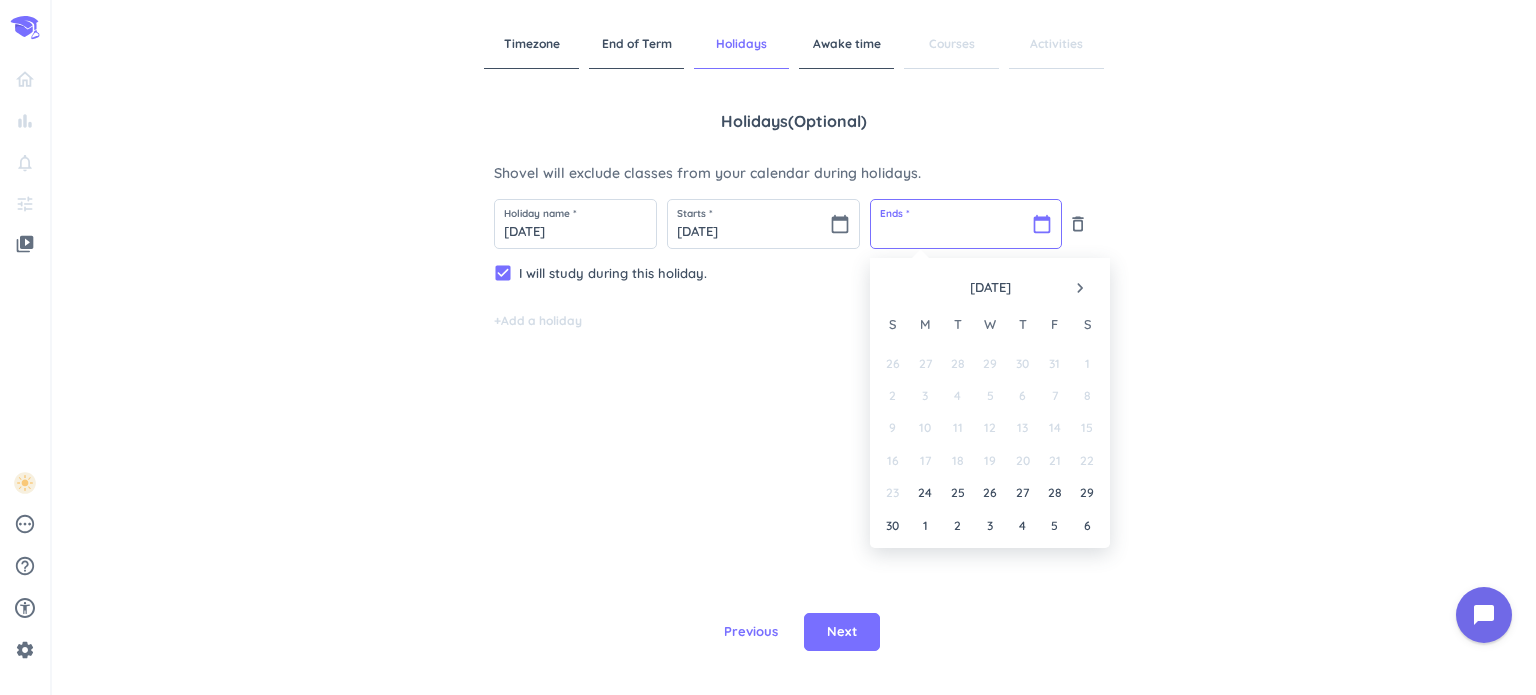 click at bounding box center [966, 224] 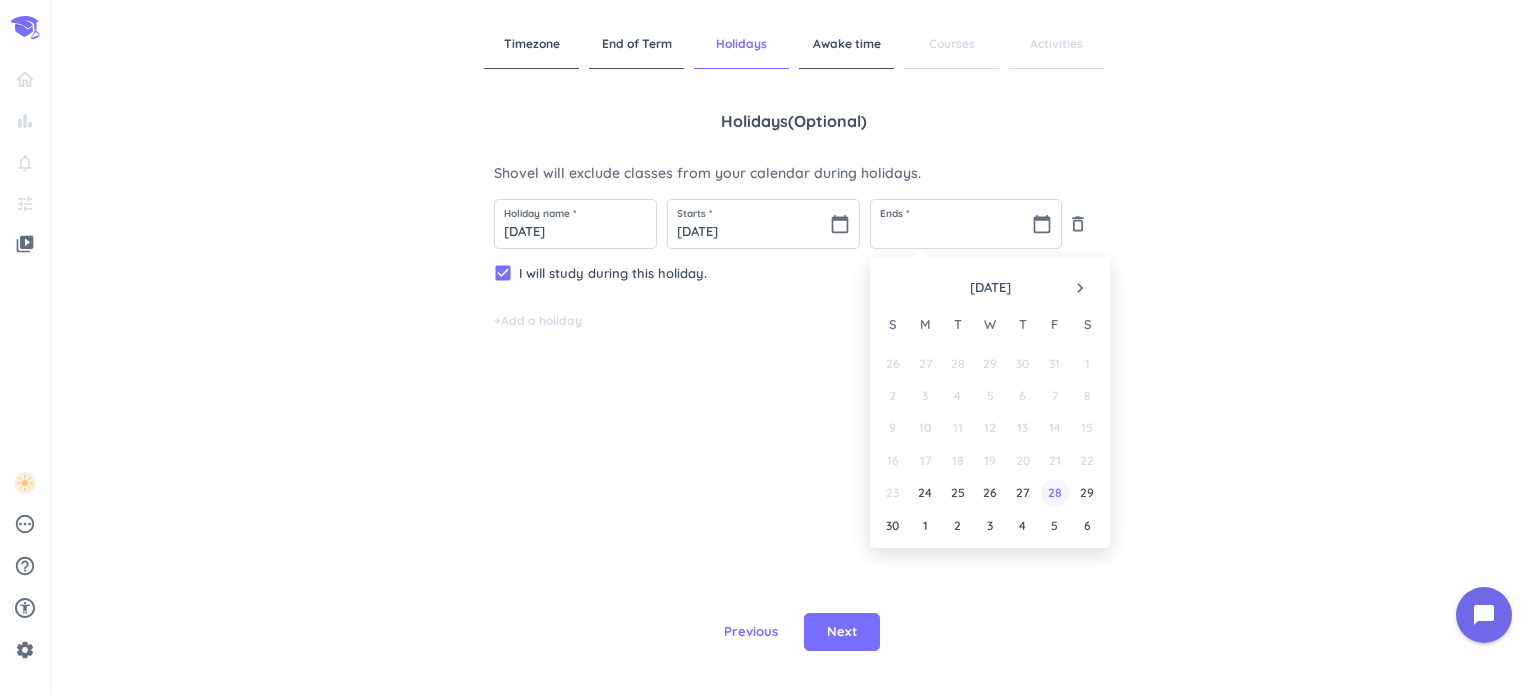 click on "28" at bounding box center (1054, 492) 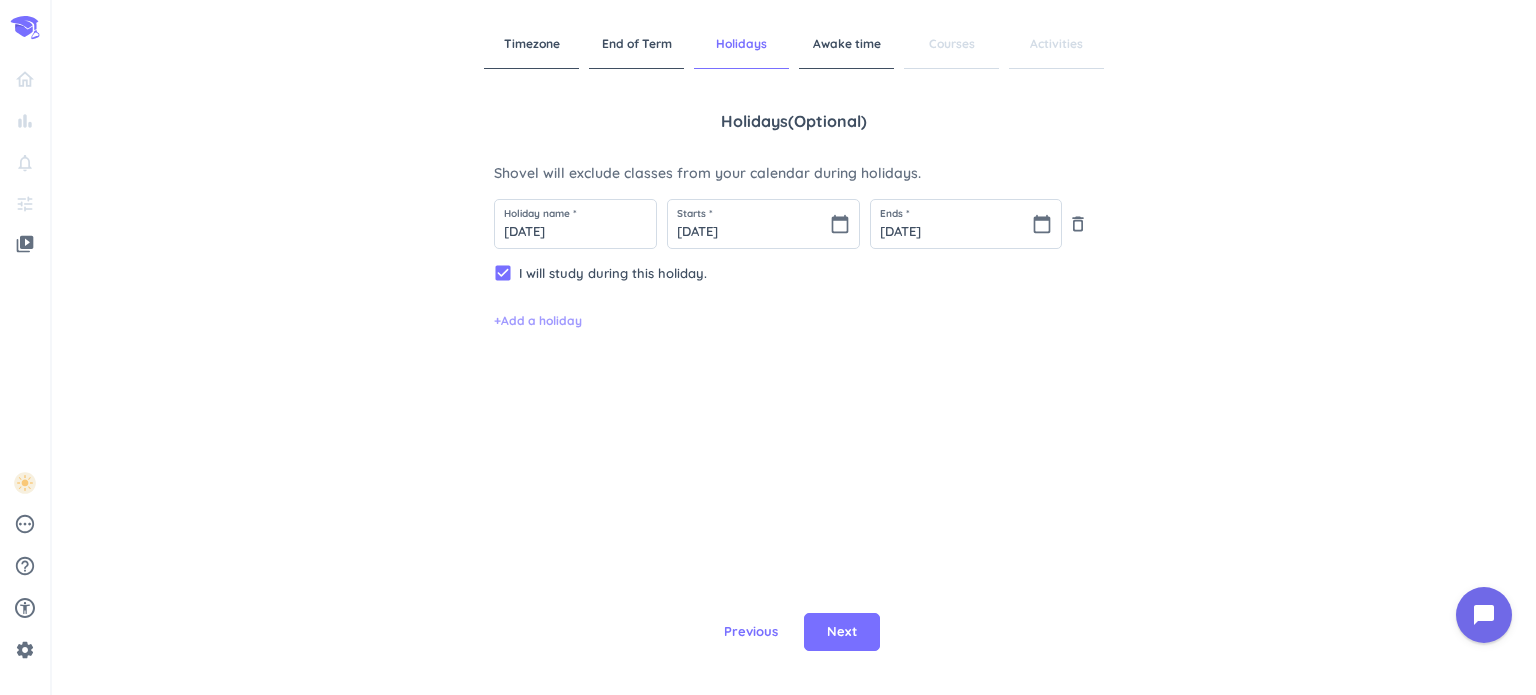 click on "+  Add a holiday" at bounding box center (538, 321) 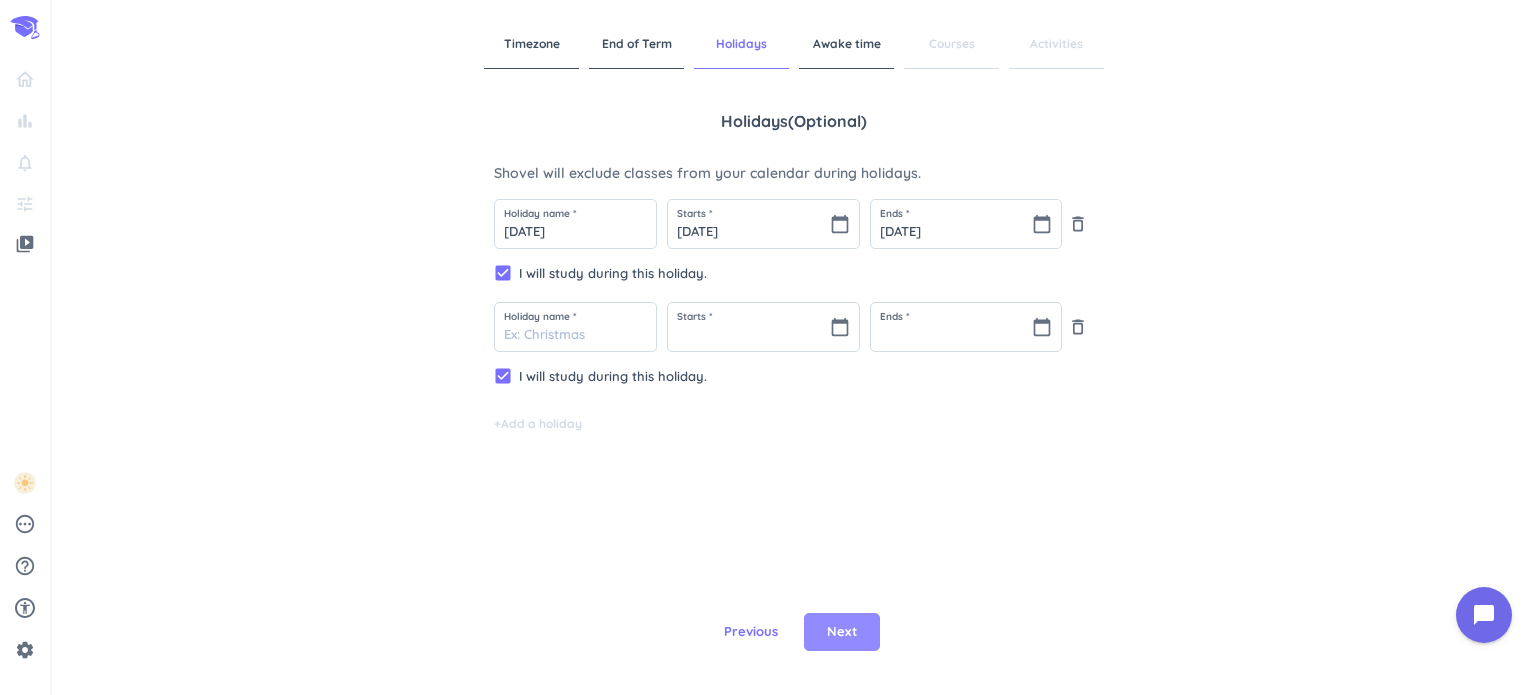 click on "Next" at bounding box center (842, 632) 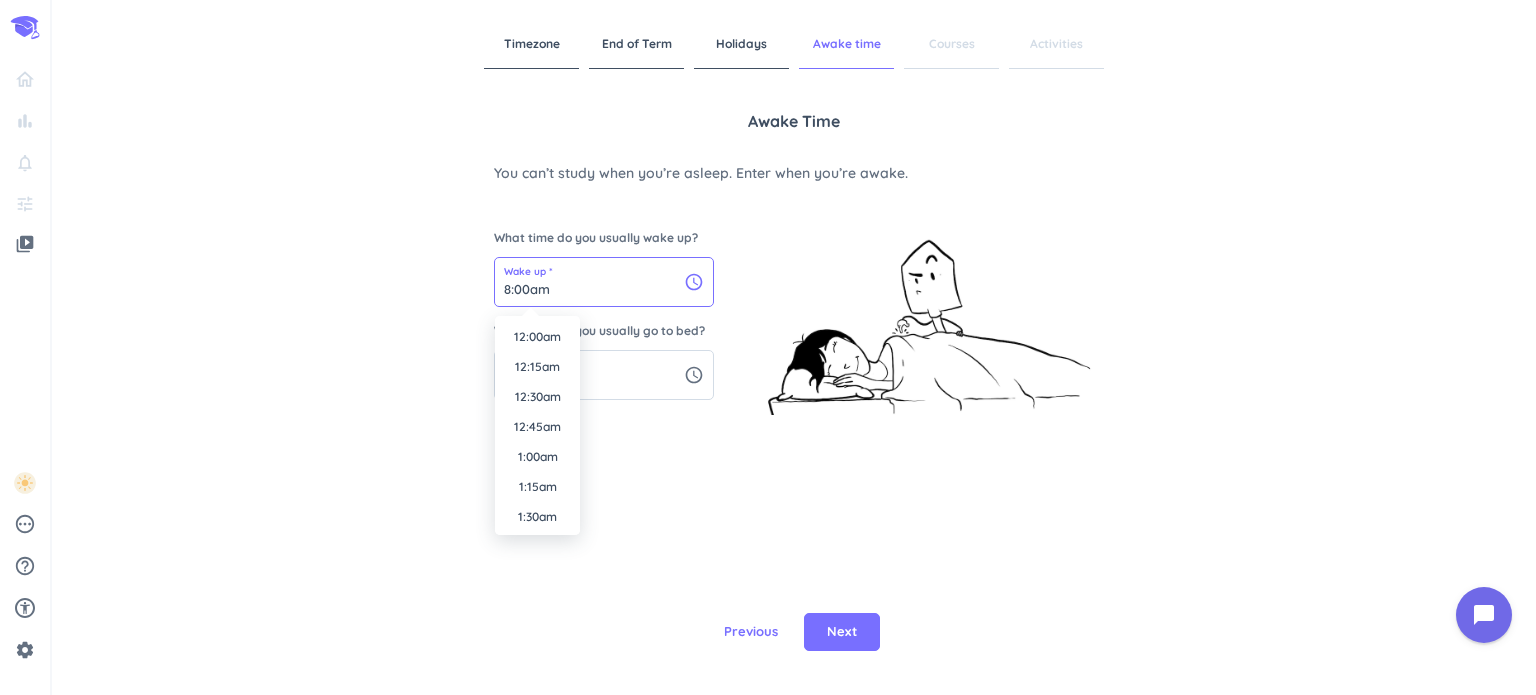 click on "8:00am" at bounding box center (604, 282) 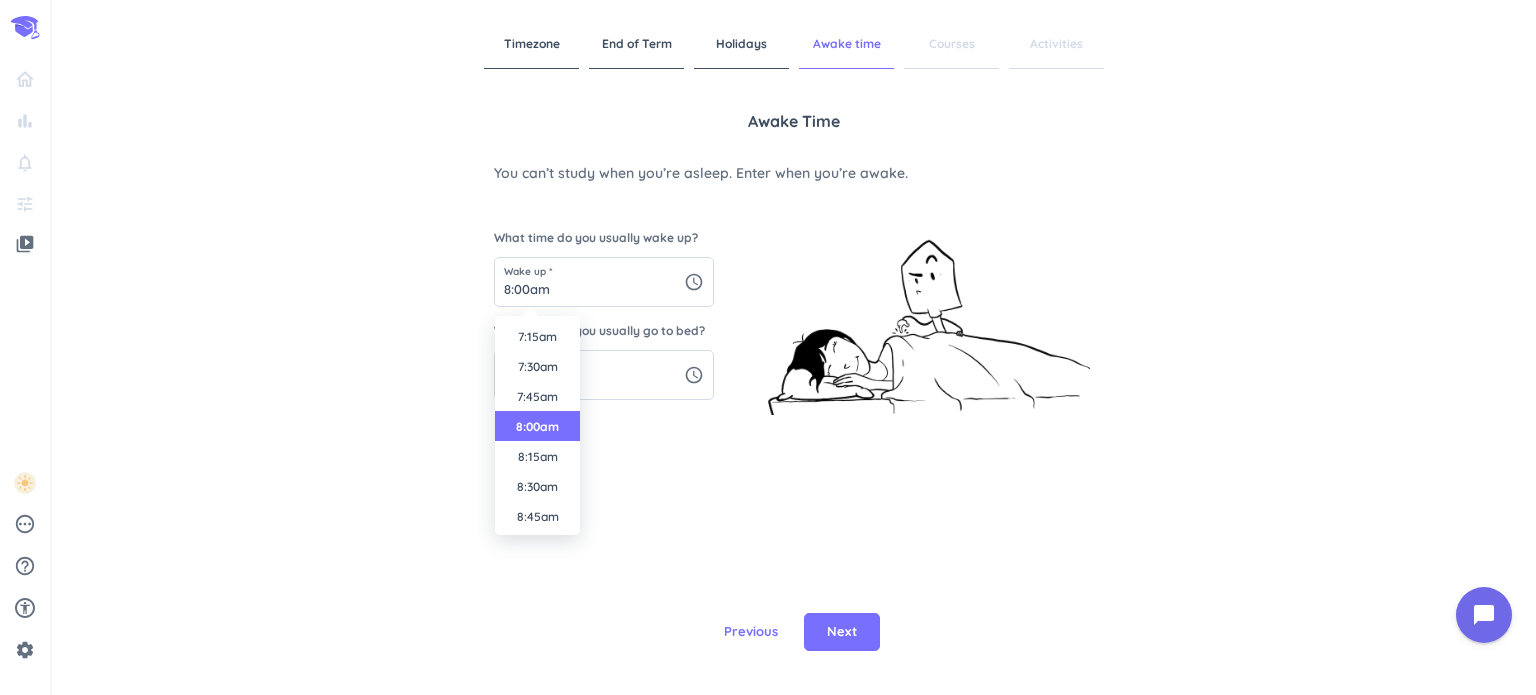 click on "What time do you usually wake up? Wake up * 8:00am schedule What time do you usually go to bed? Bedtime * 1:00am schedule" at bounding box center [604, 307] 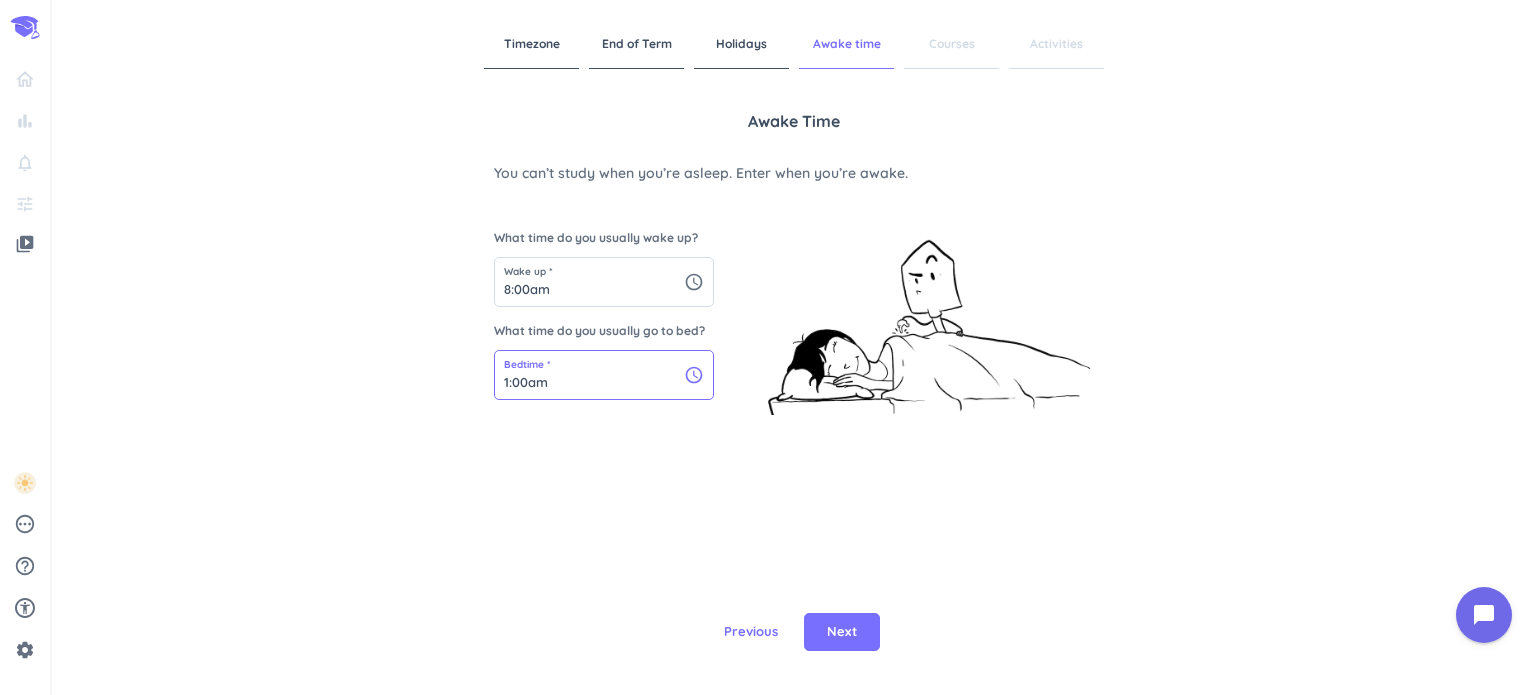 click on "1:00am" at bounding box center (604, 375) 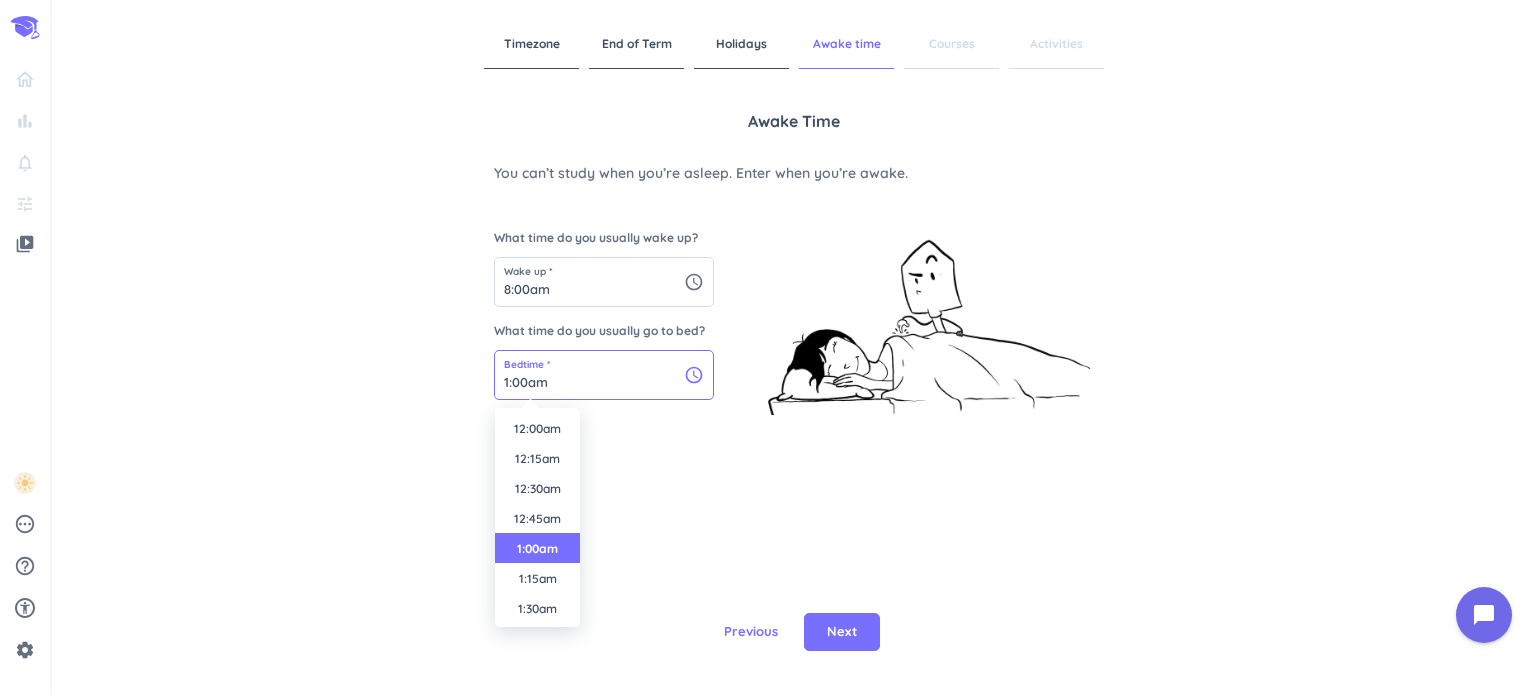 scroll, scrollTop: 30, scrollLeft: 0, axis: vertical 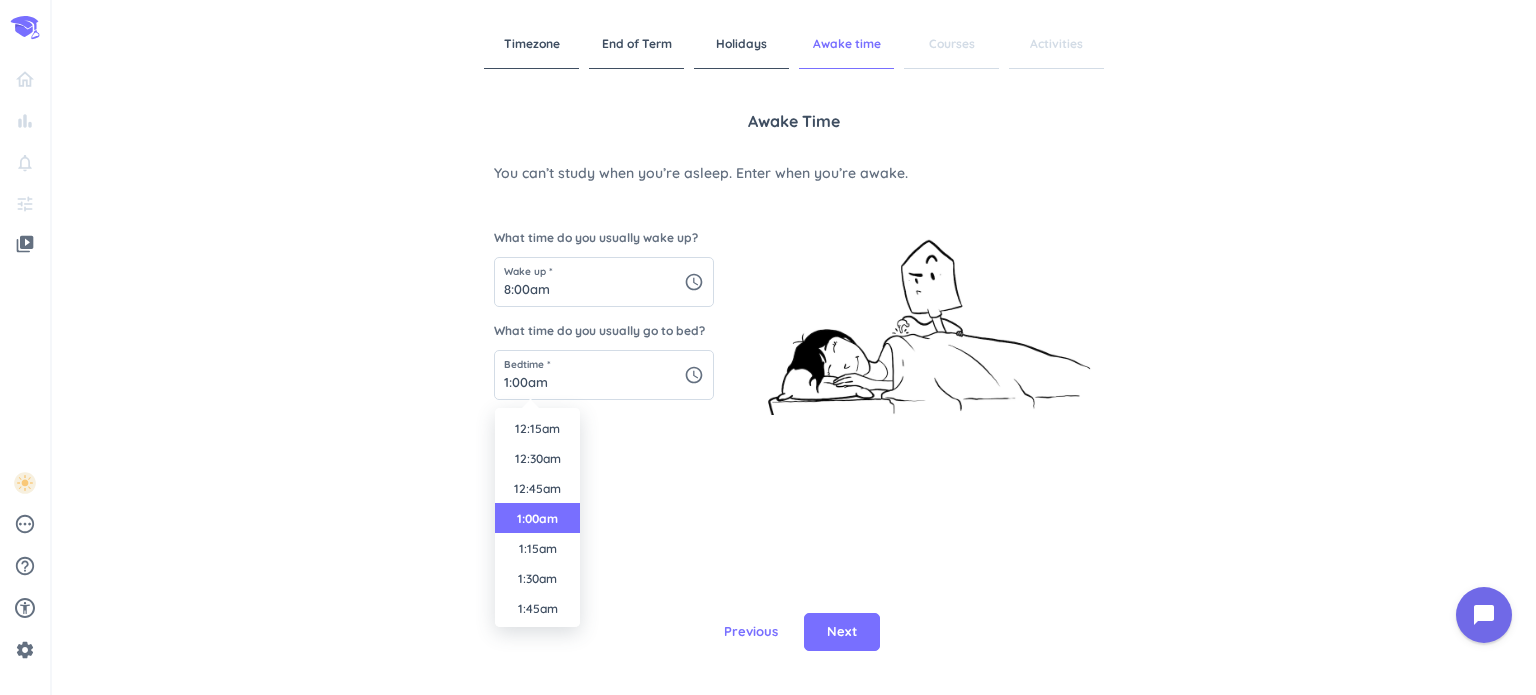 drag, startPoint x: 571, startPoint y: 422, endPoint x: 575, endPoint y: 439, distance: 17.464249 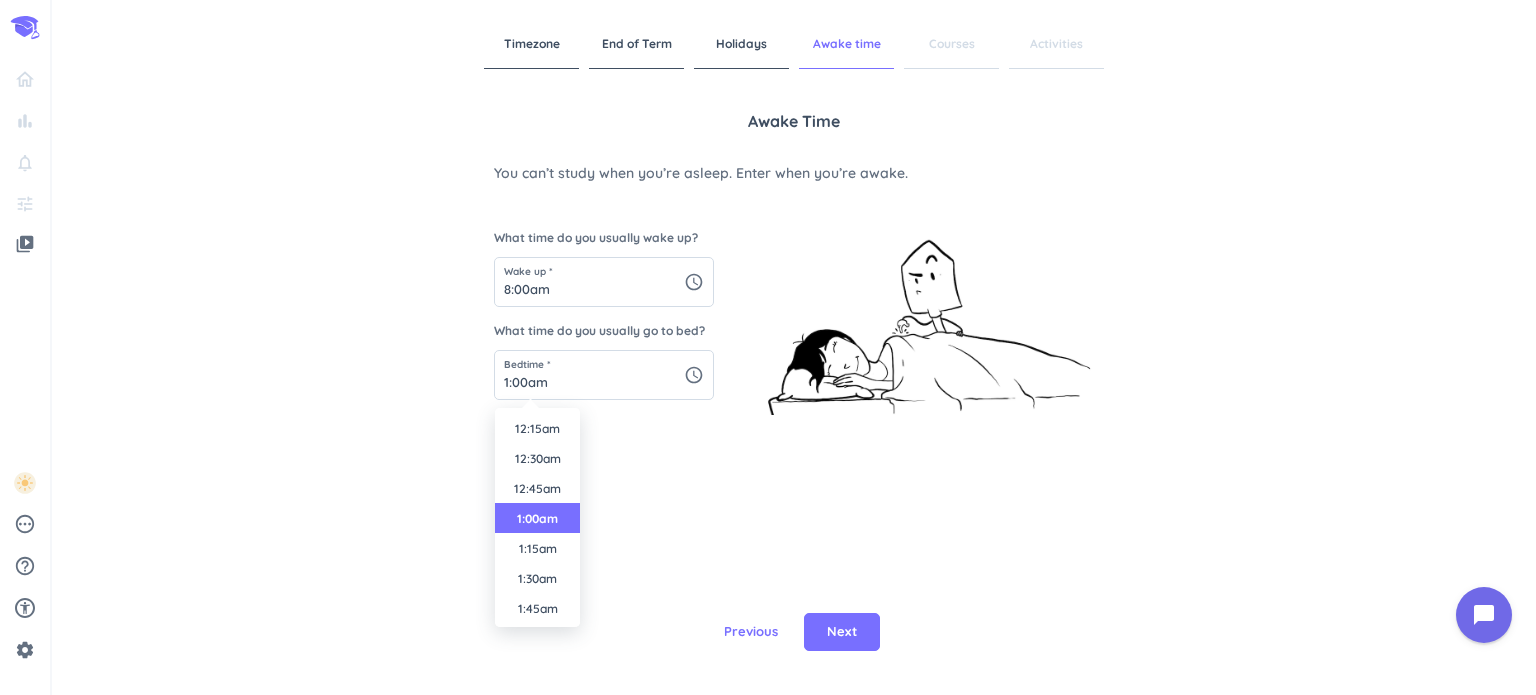 click on "12:00am 12:15am 12:30am 12:45am 1:00am 1:15am 1:30am 1:45am 2:00am 2:15am 2:30am 2:45am 3:00am 3:15am 3:30am 3:45am 4:00am 4:15am 4:30am 4:45am 5:00am 5:15am 5:30am 5:45am 6:00am 6:15am 6:30am 6:45am 7:00am 7:15am 7:30am 7:45am 8:00am 8:15am 8:30am 8:45am 9:00am 9:15am 9:30am 9:45am 10:00am 10:15am 10:30am 10:45am 11:00am 11:15am 11:30am 11:45am 12:00pm 12:15pm 12:30pm 12:45pm 1:00pm 1:15pm 1:30pm 1:45pm 2:00pm 2:15pm 2:30pm 2:45pm 3:00pm 3:15pm 3:30pm 3:45pm 4:00pm 4:15pm 4:30pm 4:45pm 5:00pm 5:15pm 5:30pm 5:45pm 6:00pm 6:15pm 6:30pm 6:45pm 7:00pm 7:15pm 7:30pm 7:45pm 8:00pm 8:15pm 8:30pm 8:45pm 9:00pm 9:15pm 9:30pm 9:45pm 10:00pm 10:15pm 10:30pm 10:45pm 11:00pm 11:15pm 11:30pm 11:45pm" at bounding box center (537, 517) 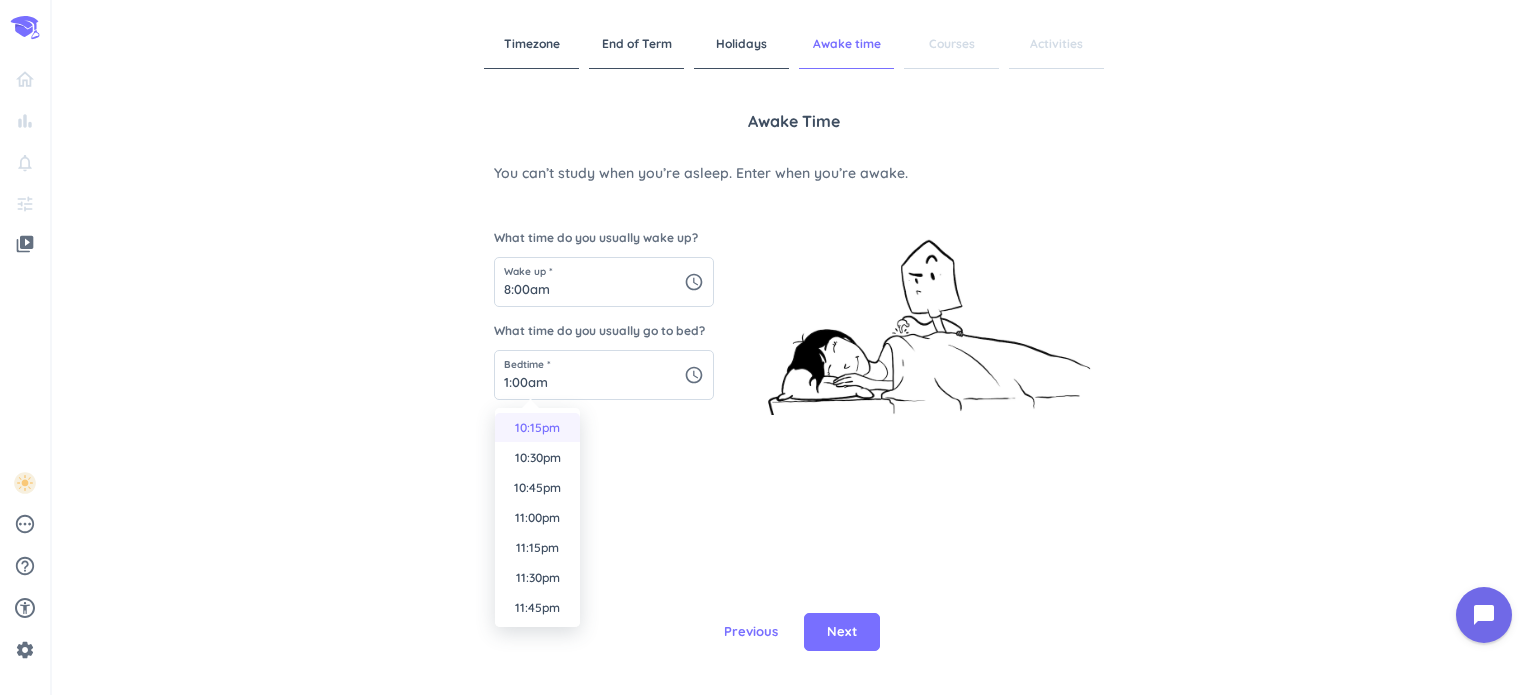 scroll, scrollTop: 2608, scrollLeft: 0, axis: vertical 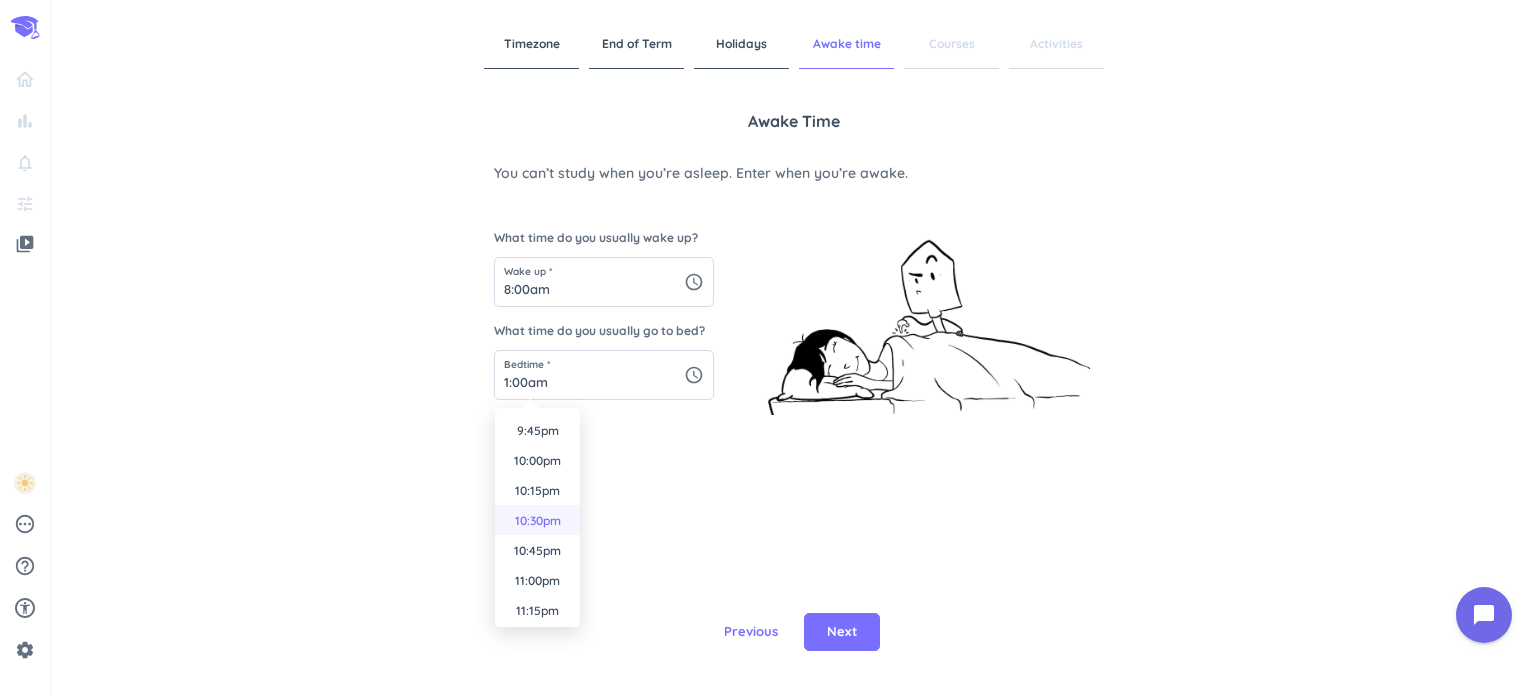 click on "10:30pm" at bounding box center (537, 520) 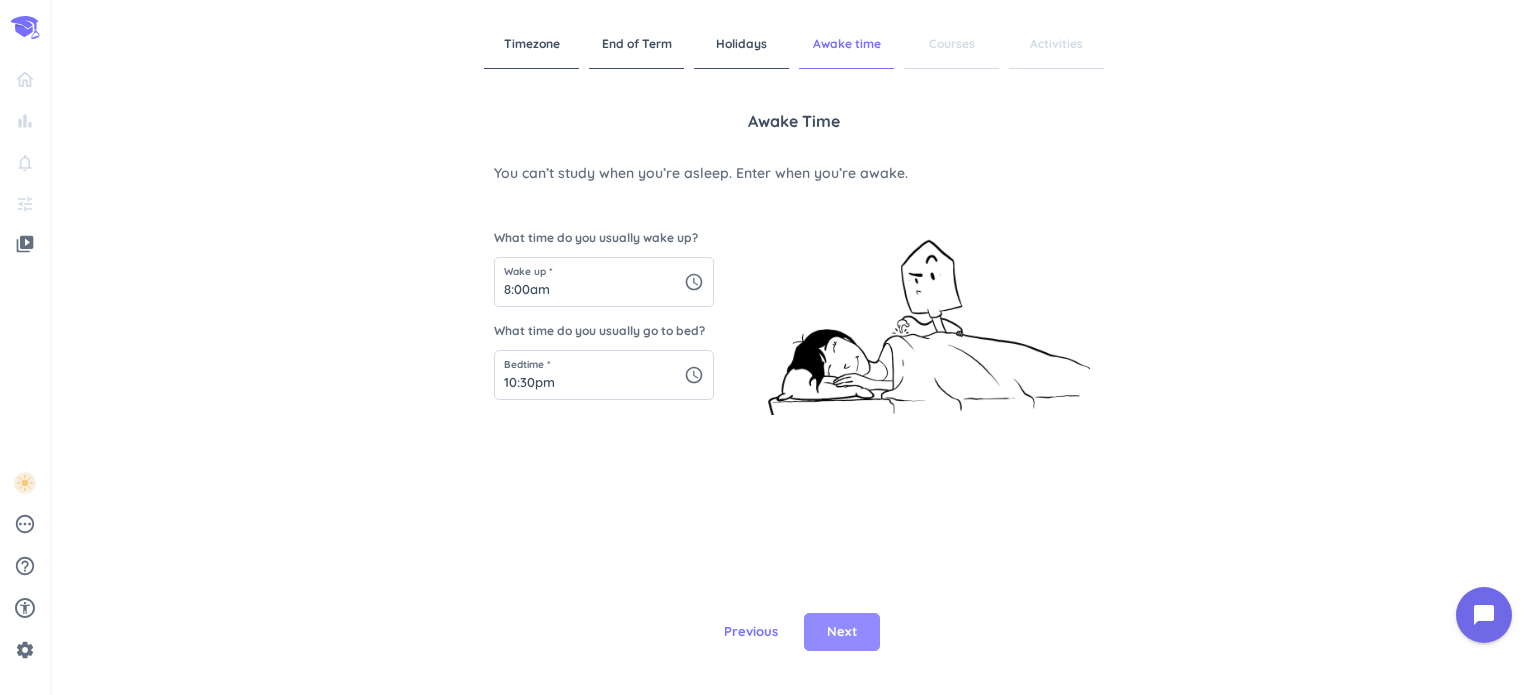 click on "Next" at bounding box center [842, 632] 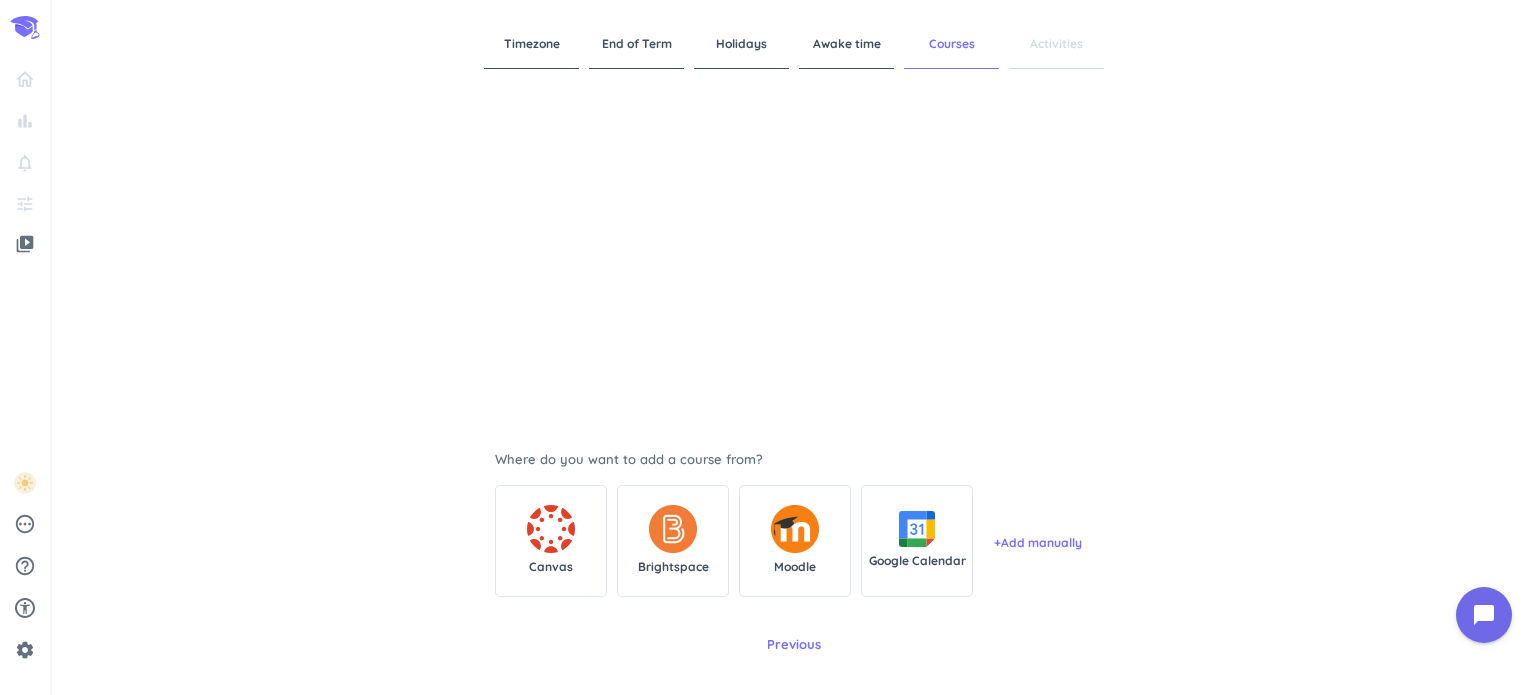 scroll, scrollTop: 131, scrollLeft: 0, axis: vertical 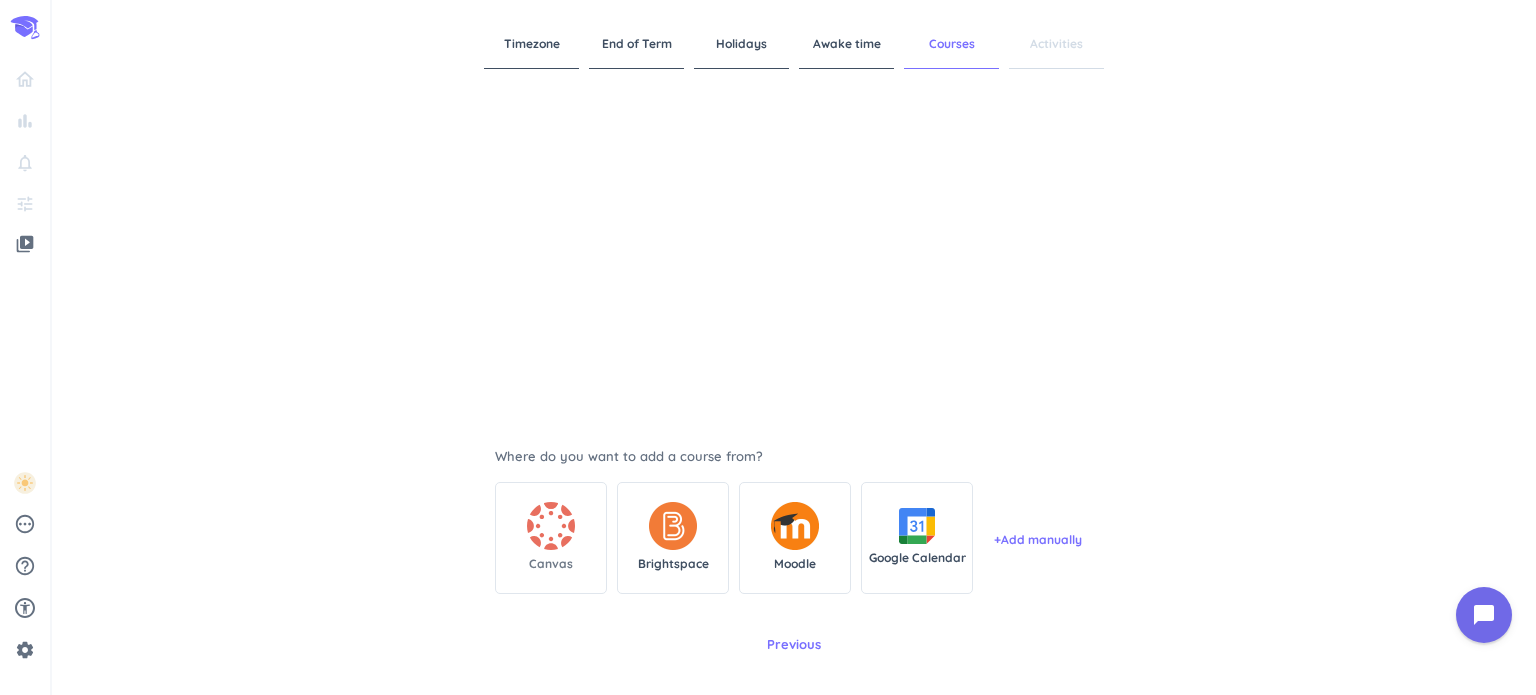 click 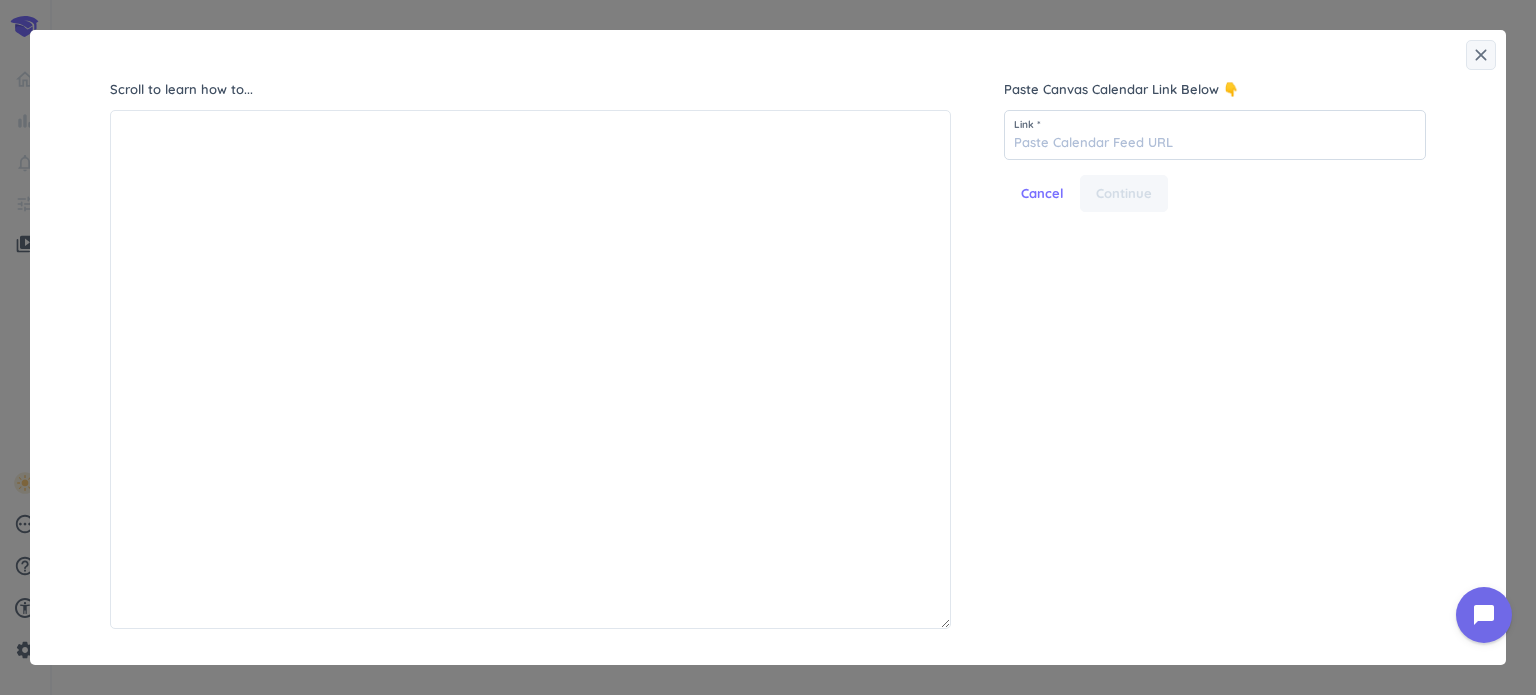 scroll, scrollTop: 8, scrollLeft: 9, axis: both 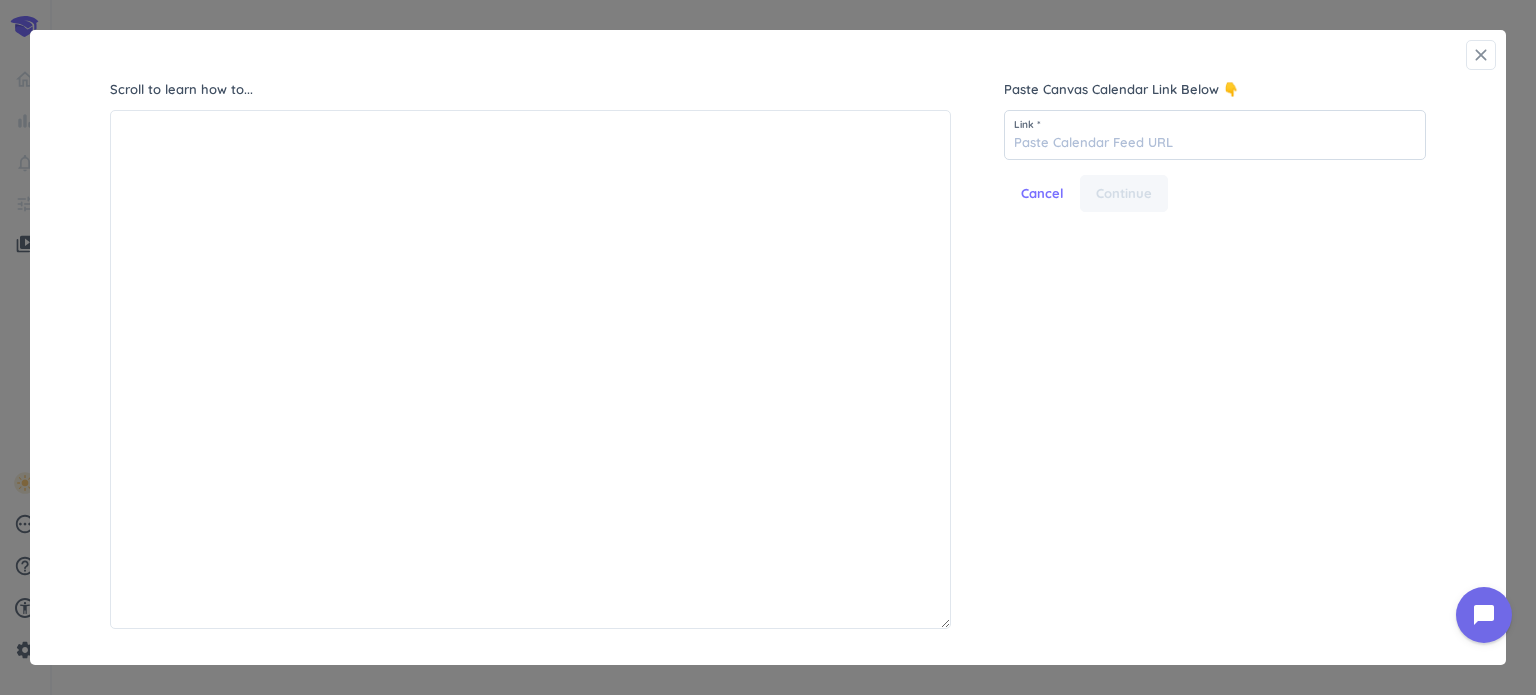click on "close" at bounding box center (1481, 55) 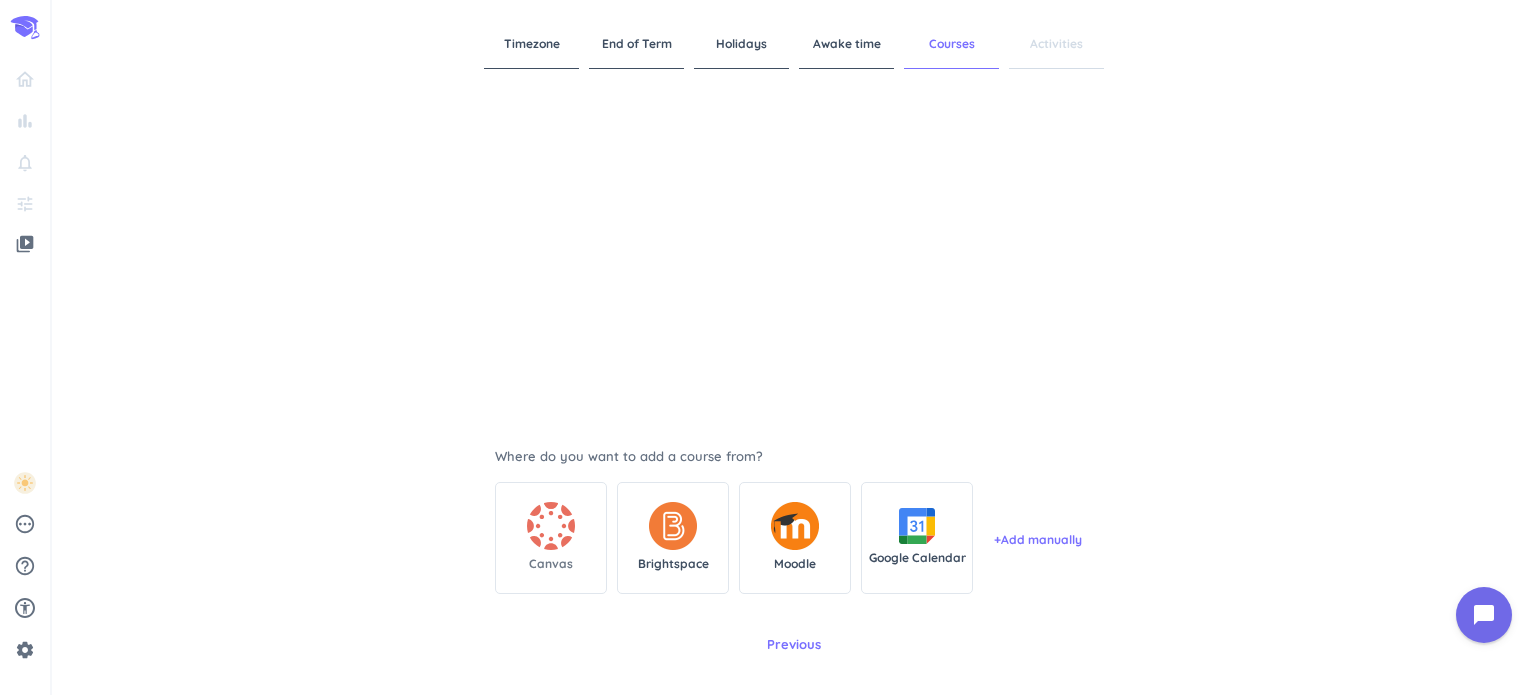 click on "Canvas" at bounding box center [551, 538] 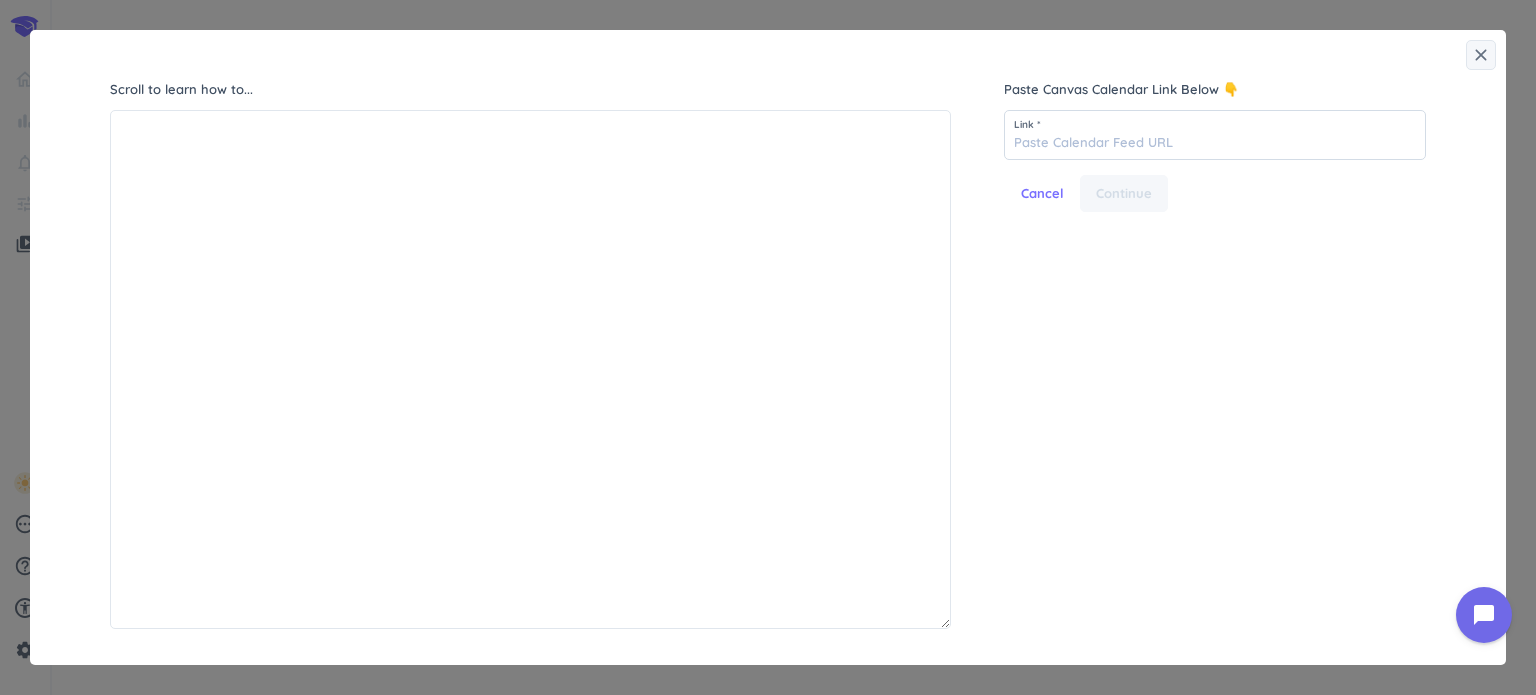 scroll, scrollTop: 8, scrollLeft: 9, axis: both 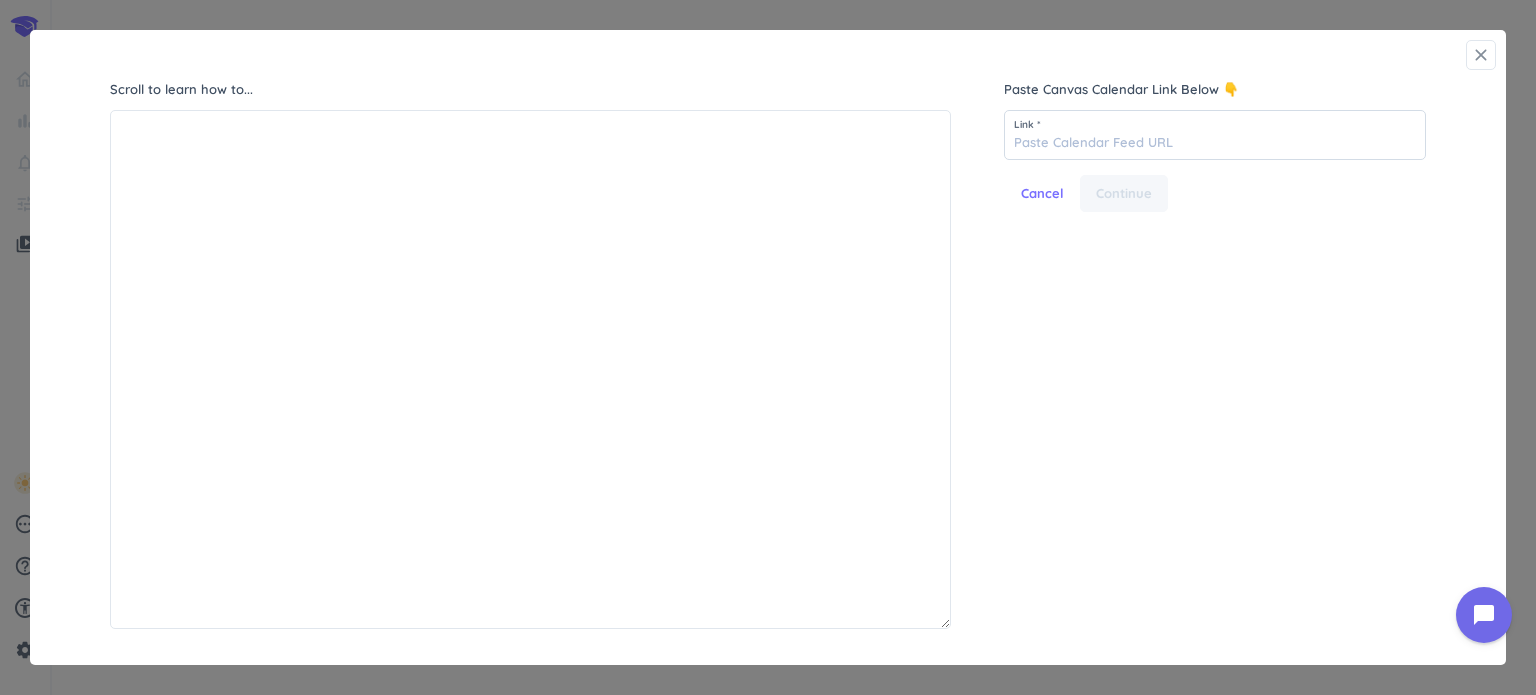 click on "close" at bounding box center (1481, 55) 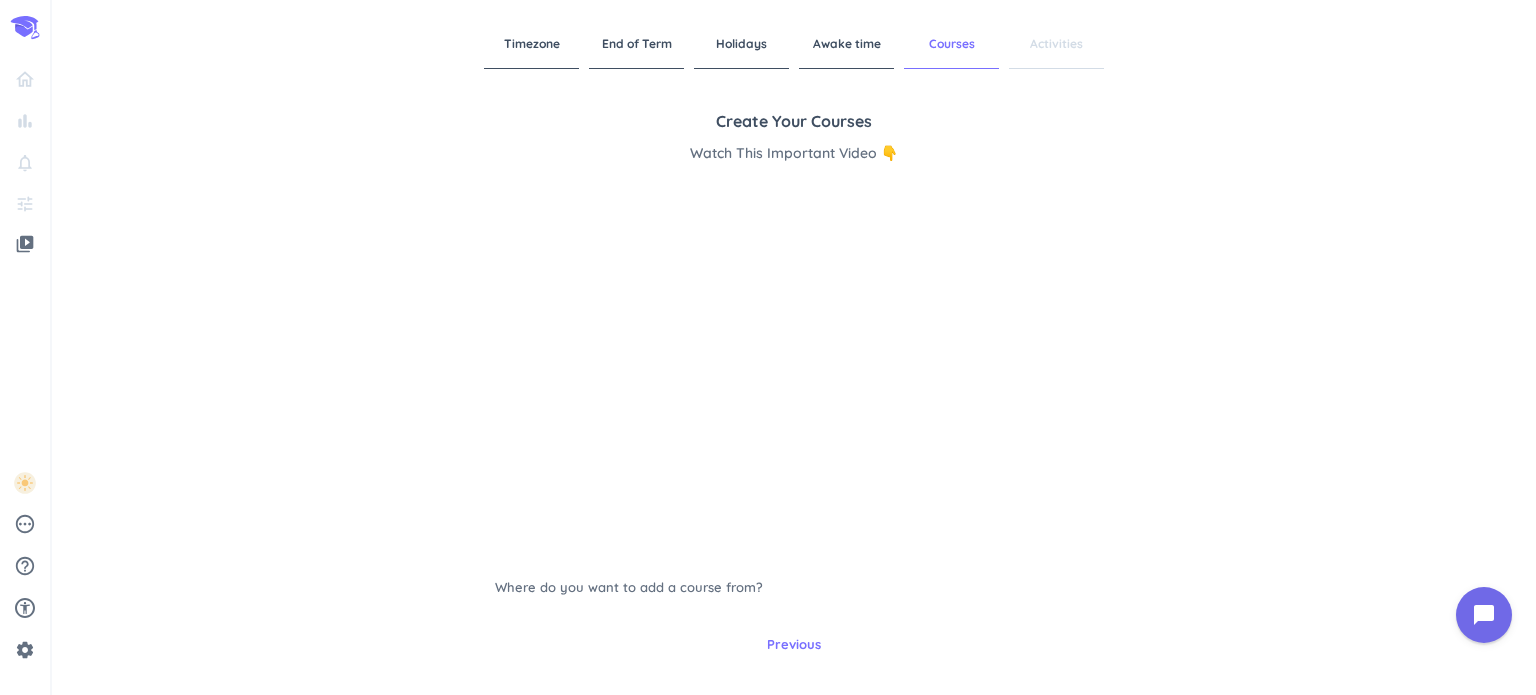 scroll, scrollTop: 108, scrollLeft: 0, axis: vertical 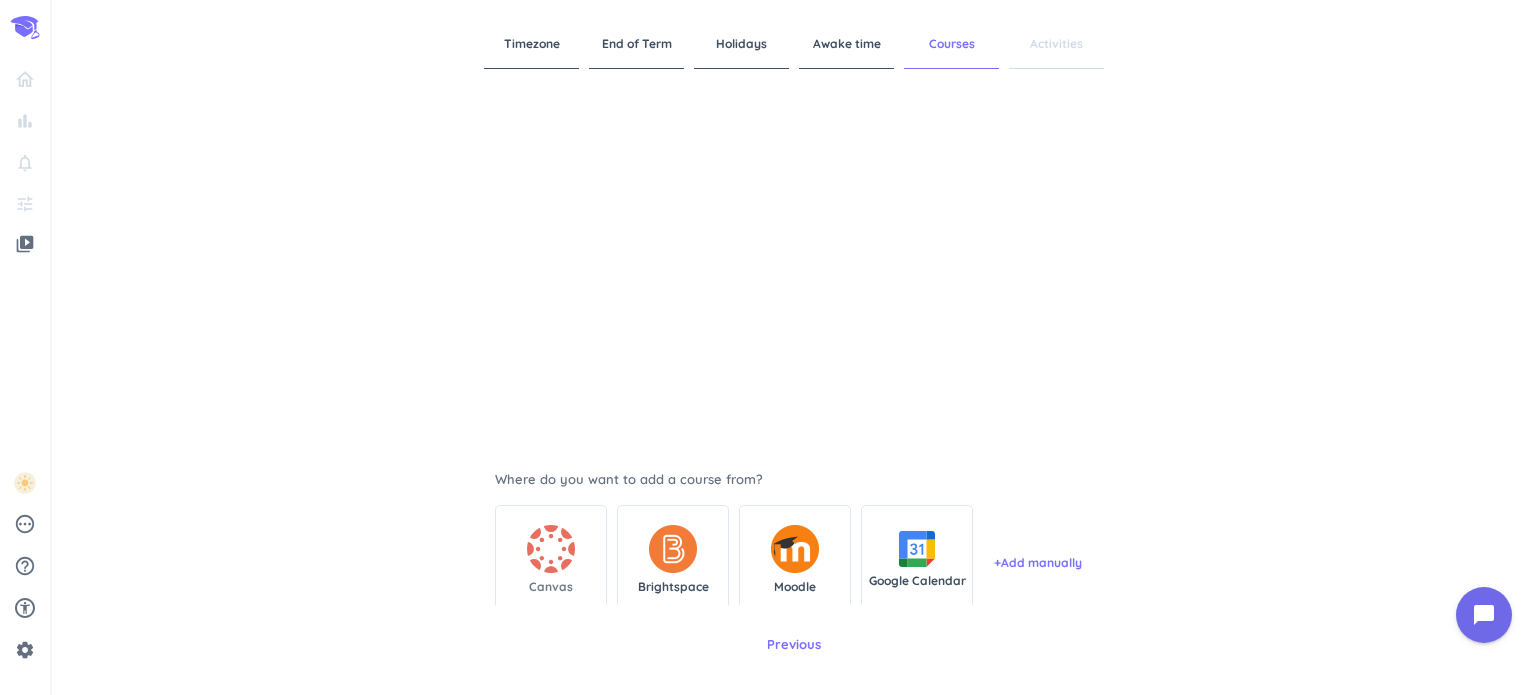 click on "Canvas" at bounding box center (551, 561) 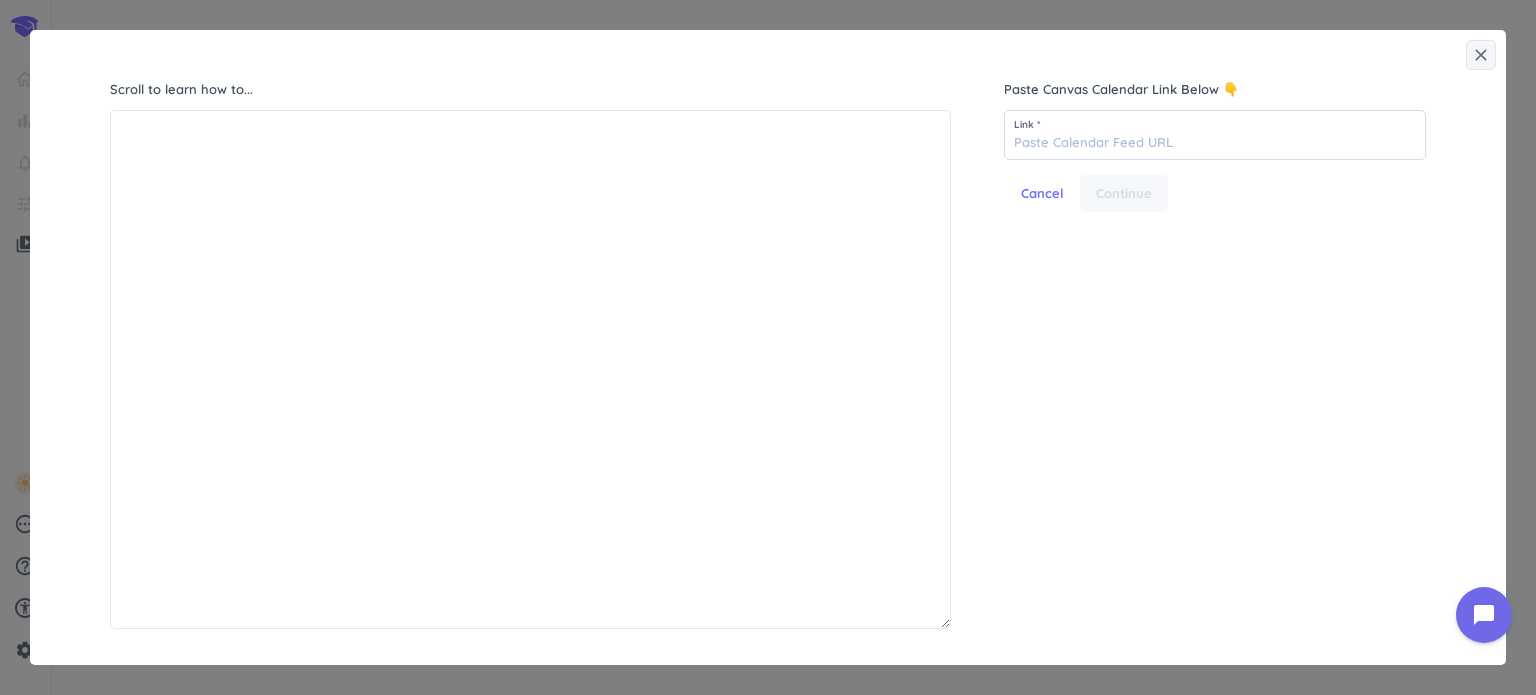 scroll, scrollTop: 8, scrollLeft: 9, axis: both 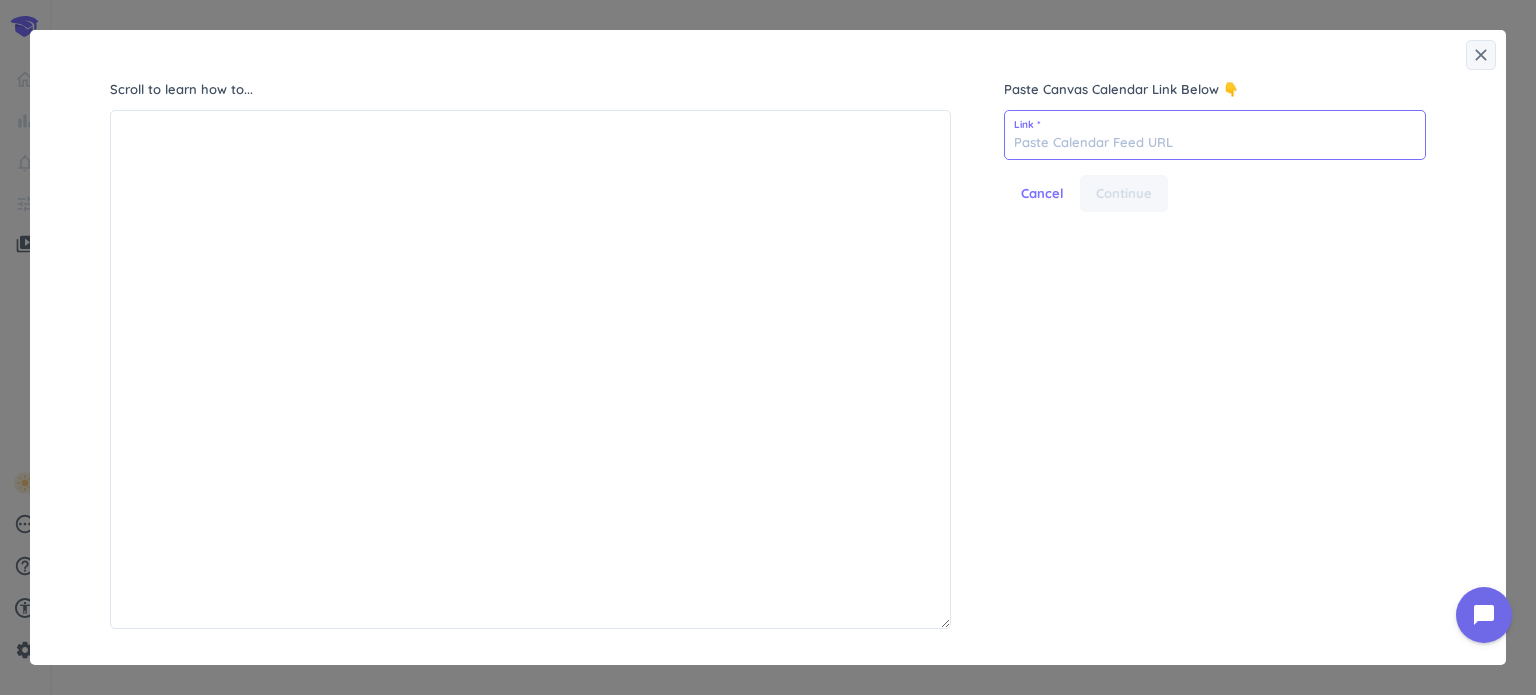 click at bounding box center [1215, 135] 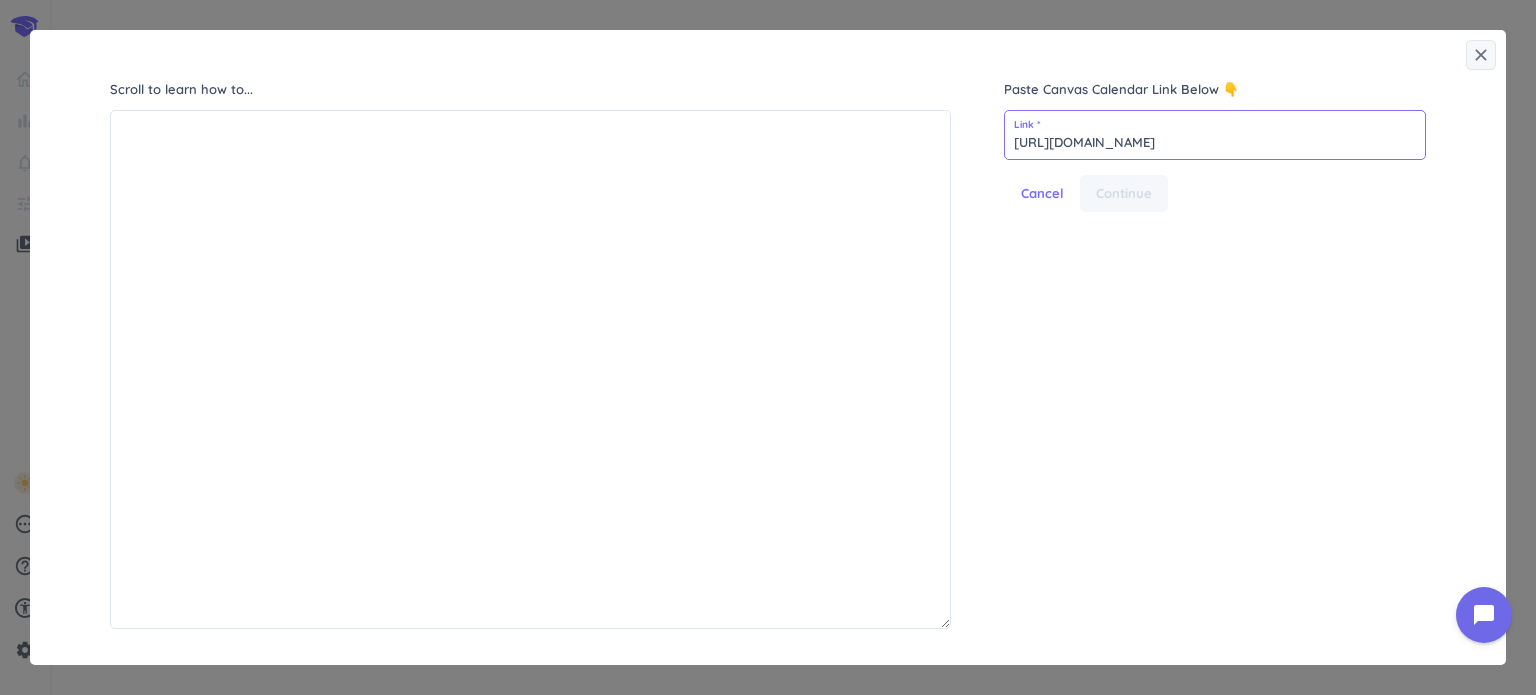 scroll, scrollTop: 0, scrollLeft: 250, axis: horizontal 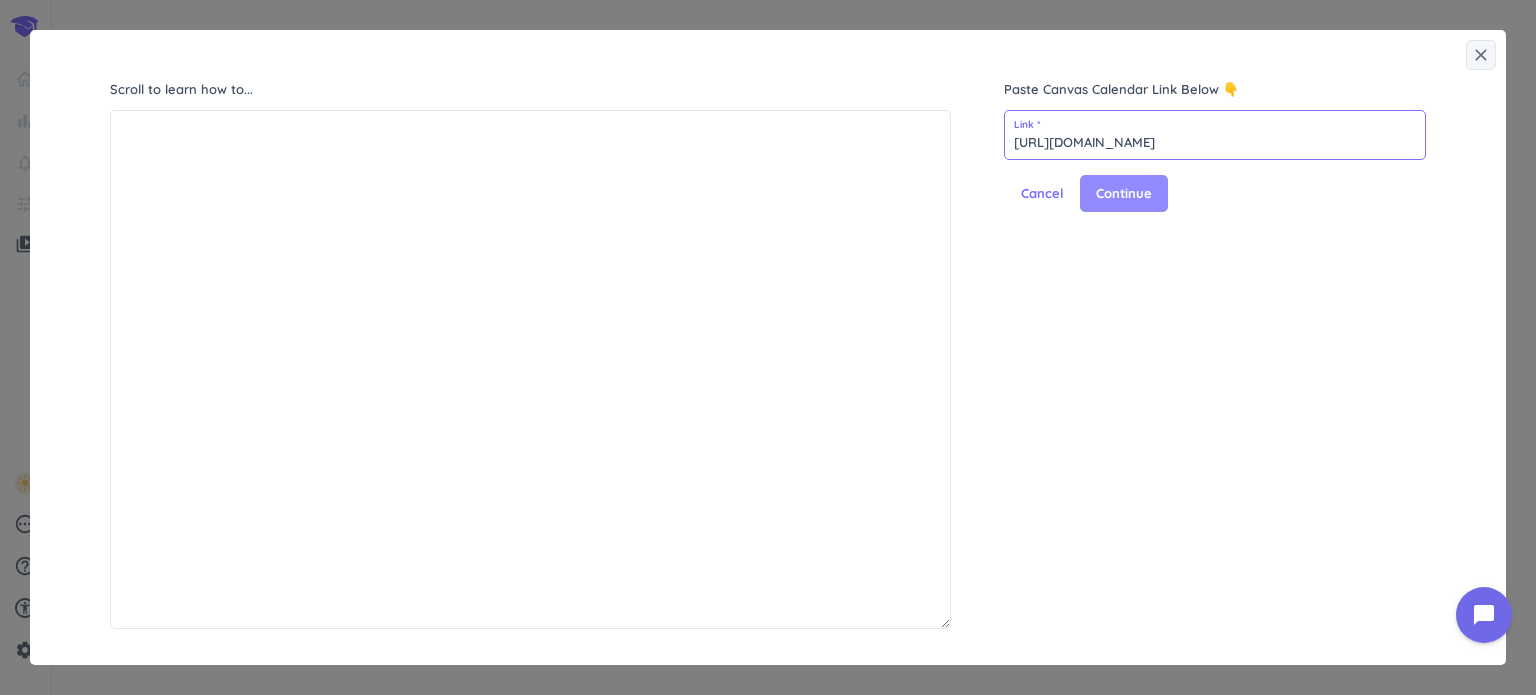 type on "[URL][DOMAIN_NAME]" 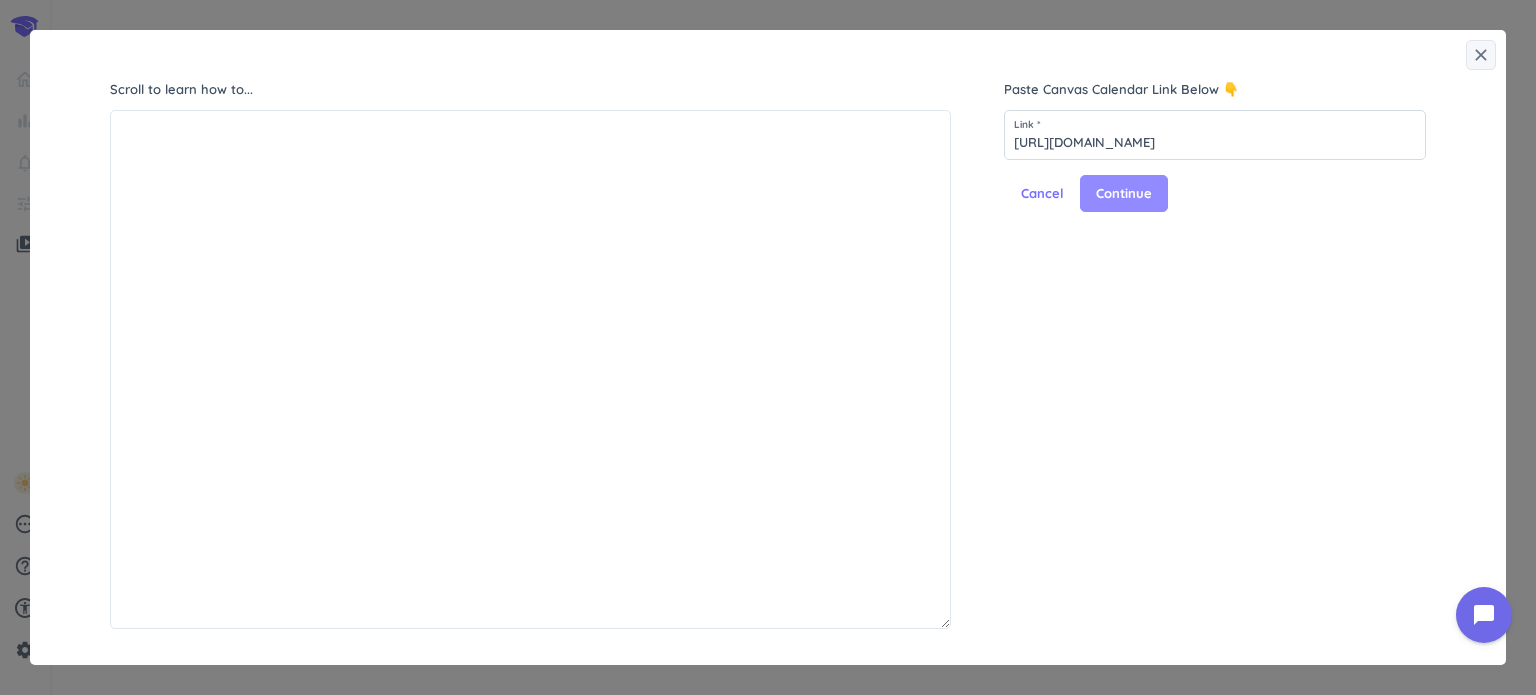 click on "Continue" at bounding box center [1124, 194] 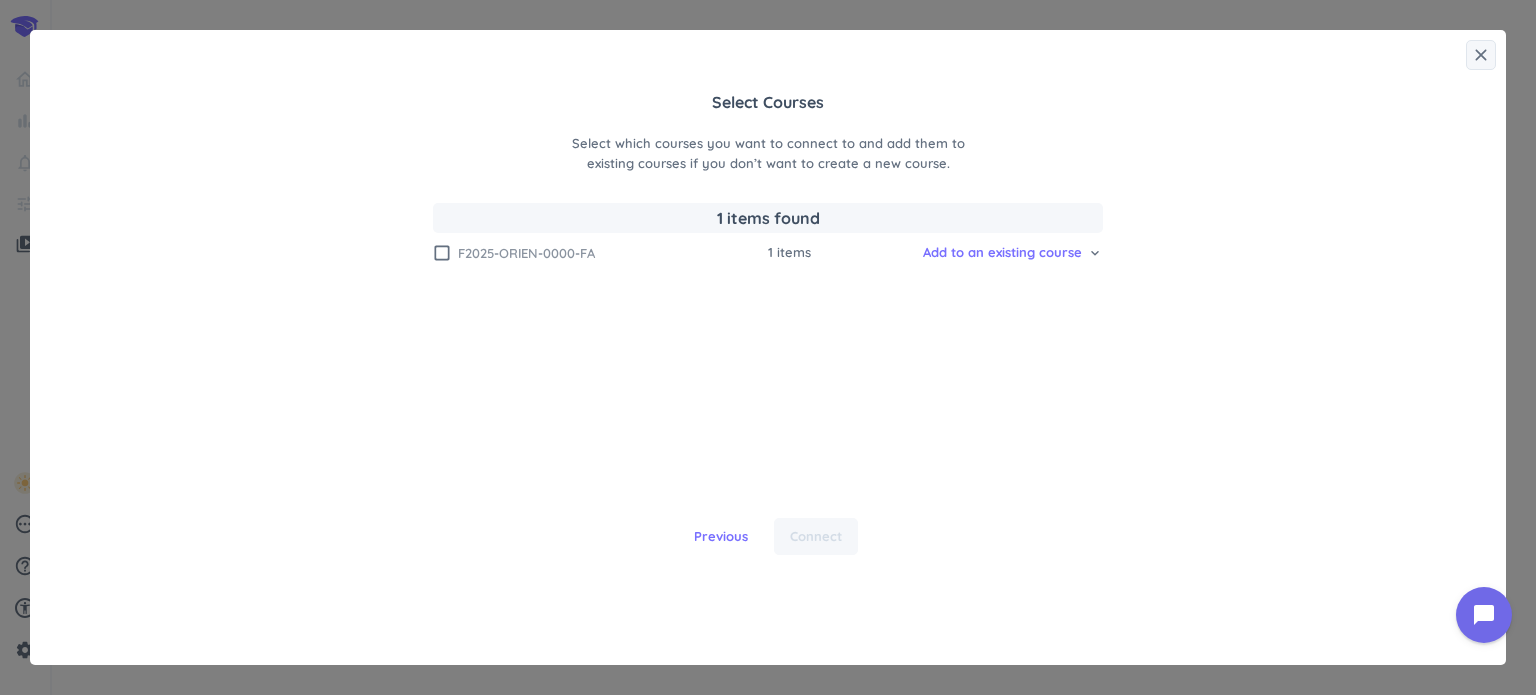 click on "check_box_outline_blank" at bounding box center [442, 253] 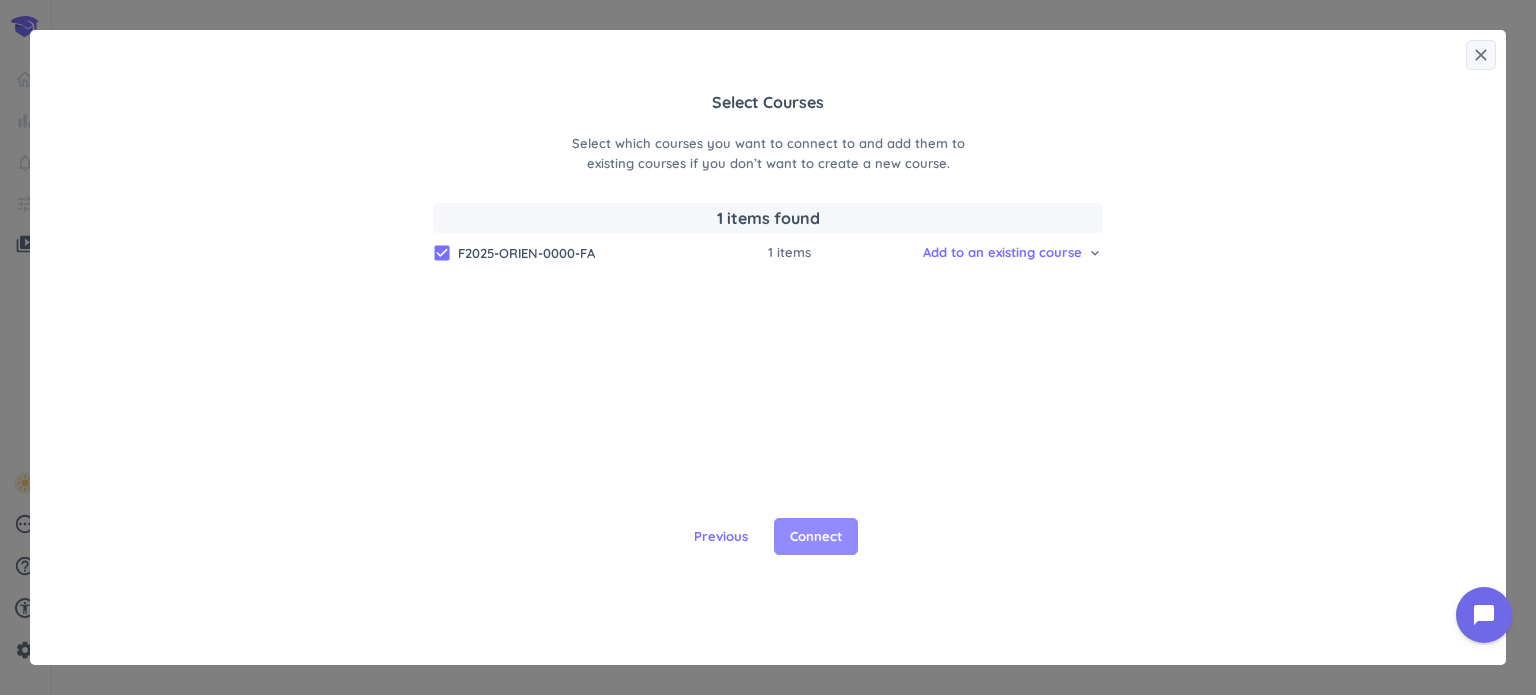 click on "Connect" at bounding box center (816, 537) 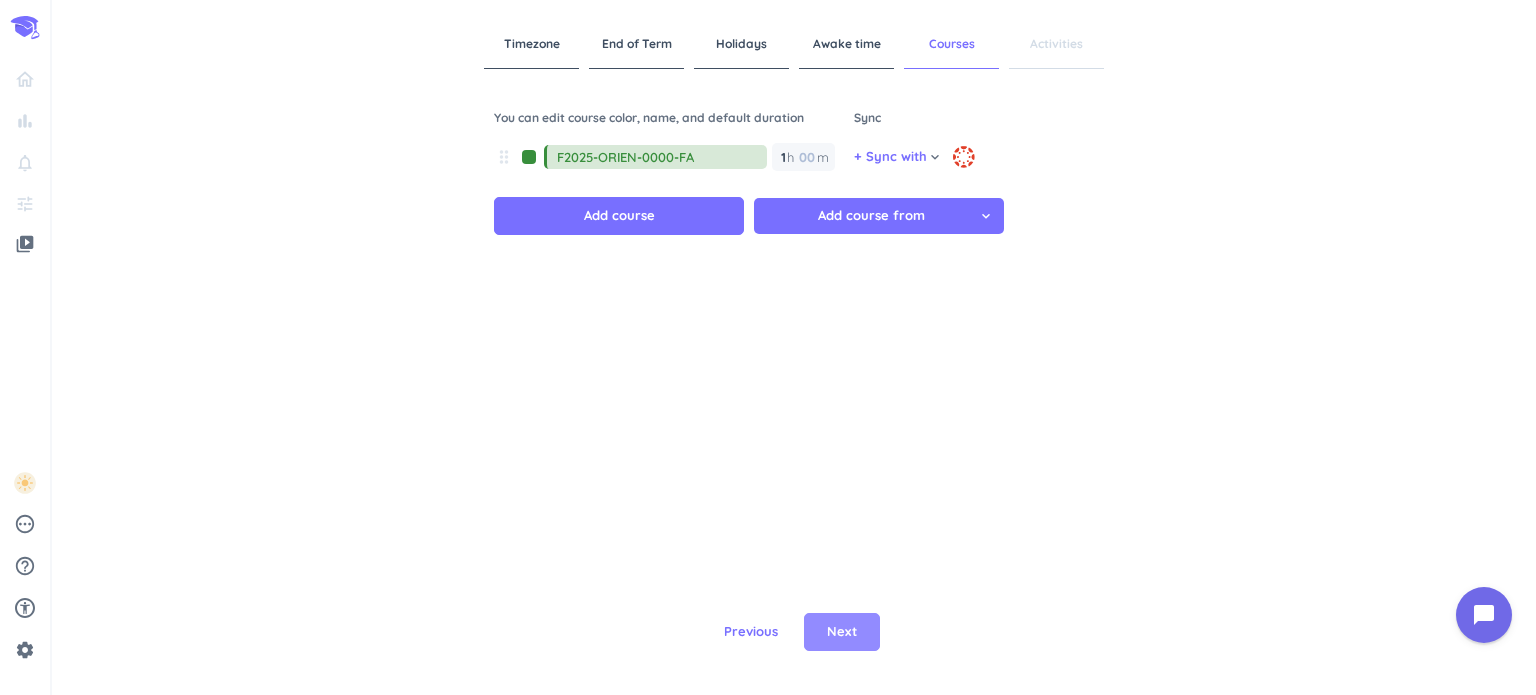 click on "Next" at bounding box center [842, 632] 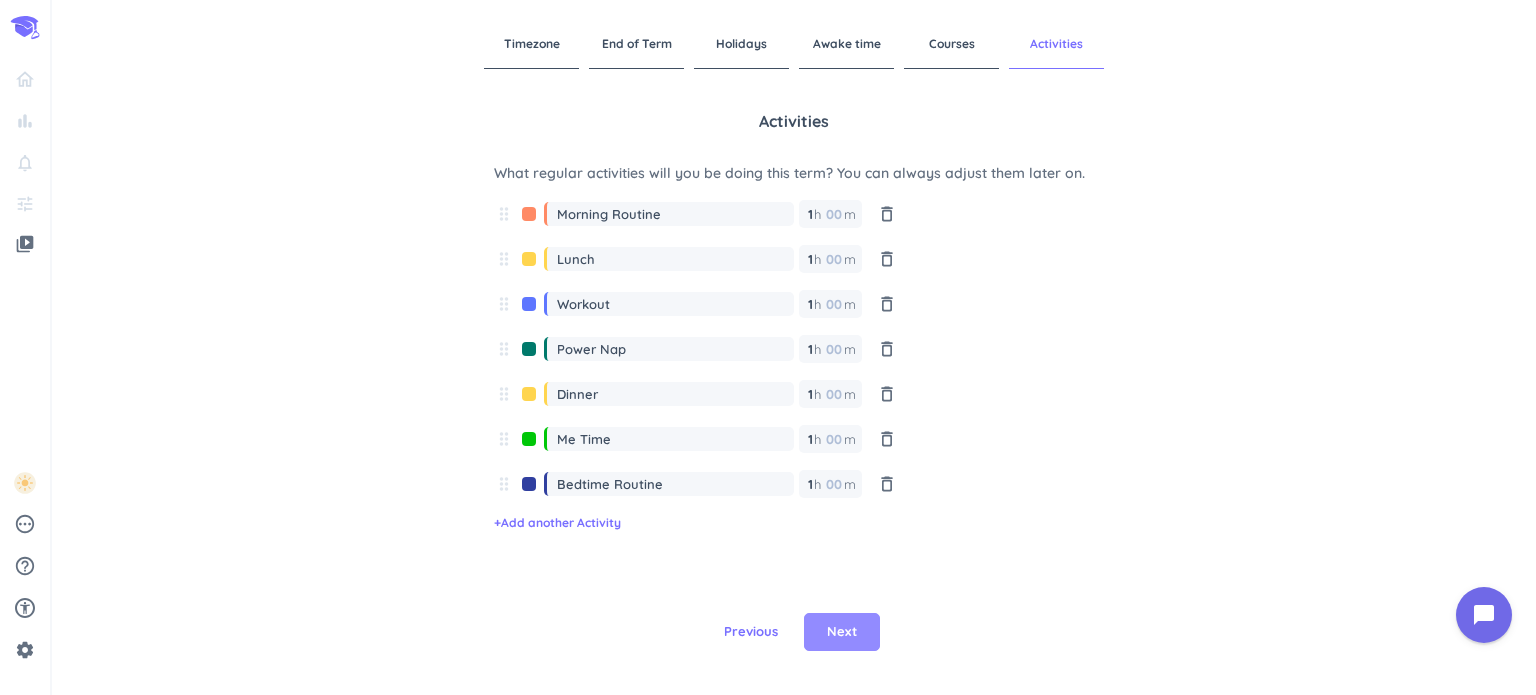 click on "Next" at bounding box center [842, 632] 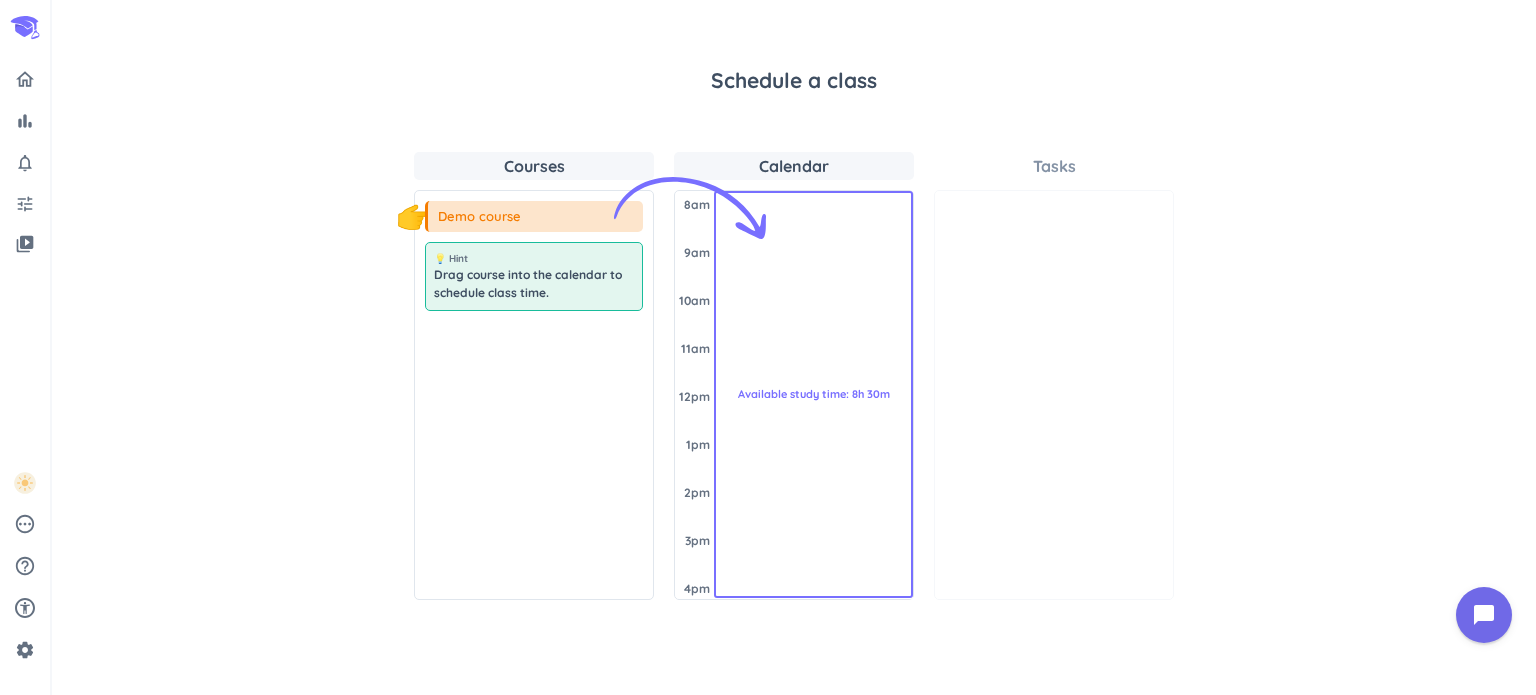 click on "Demo course" at bounding box center (479, 217) 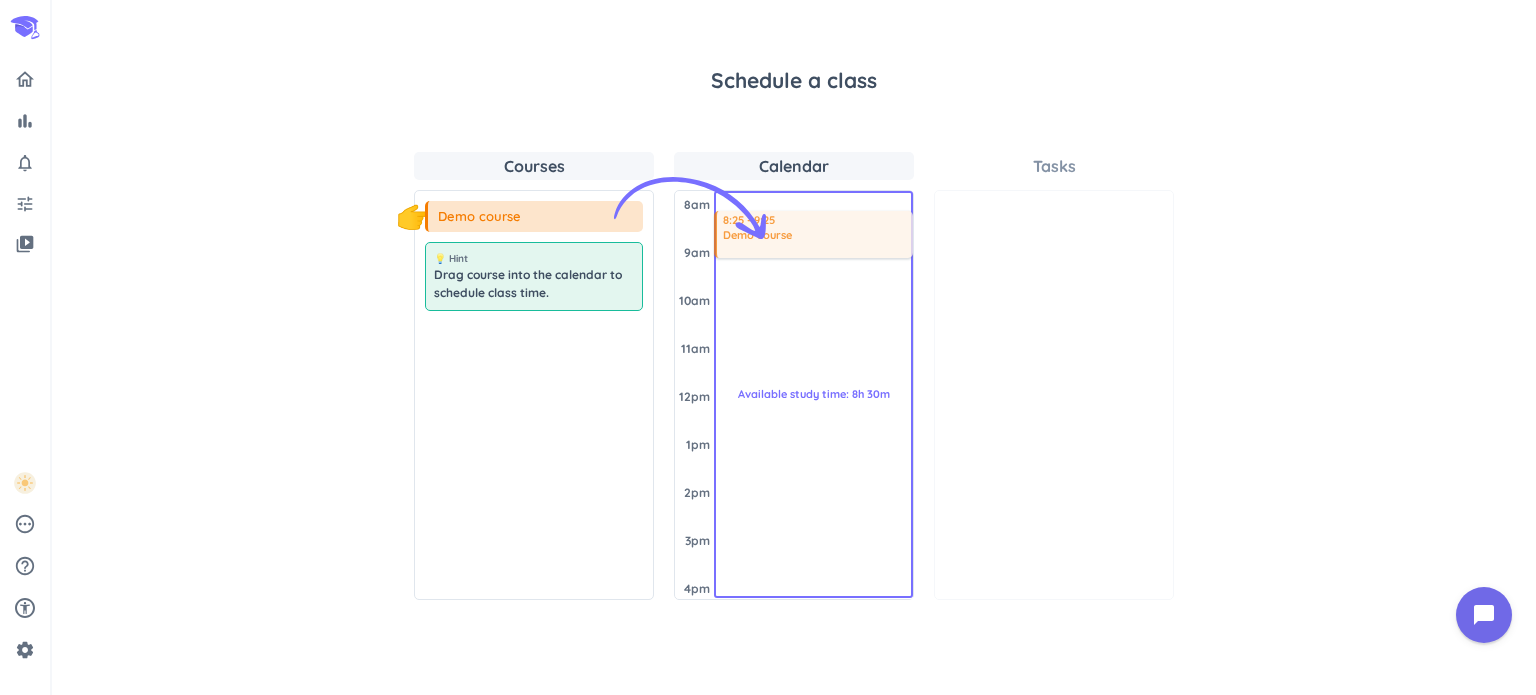 drag, startPoint x: 460, startPoint y: 211, endPoint x: 758, endPoint y: 211, distance: 298 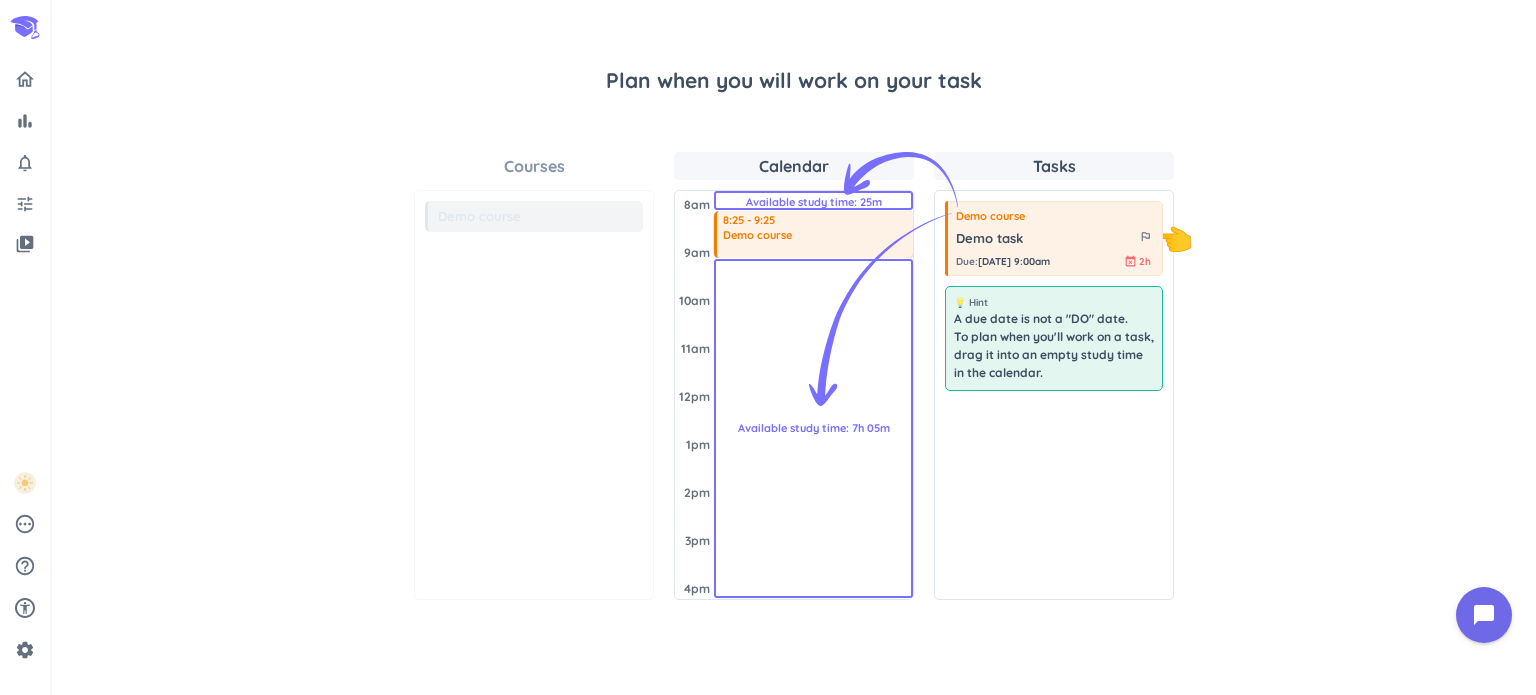 drag, startPoint x: 768, startPoint y: 234, endPoint x: 763, endPoint y: 267, distance: 33.37664 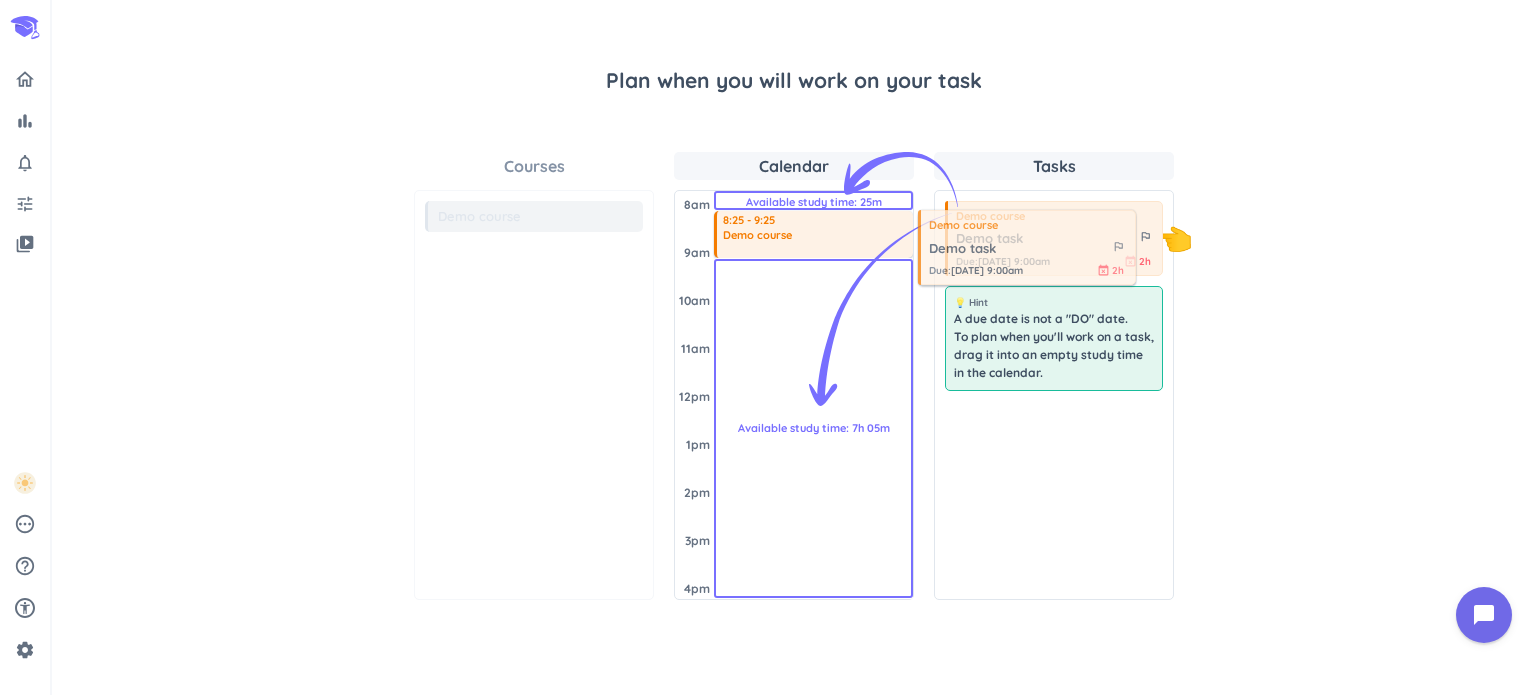 drag, startPoint x: 1027, startPoint y: 229, endPoint x: 1018, endPoint y: 235, distance: 10.816654 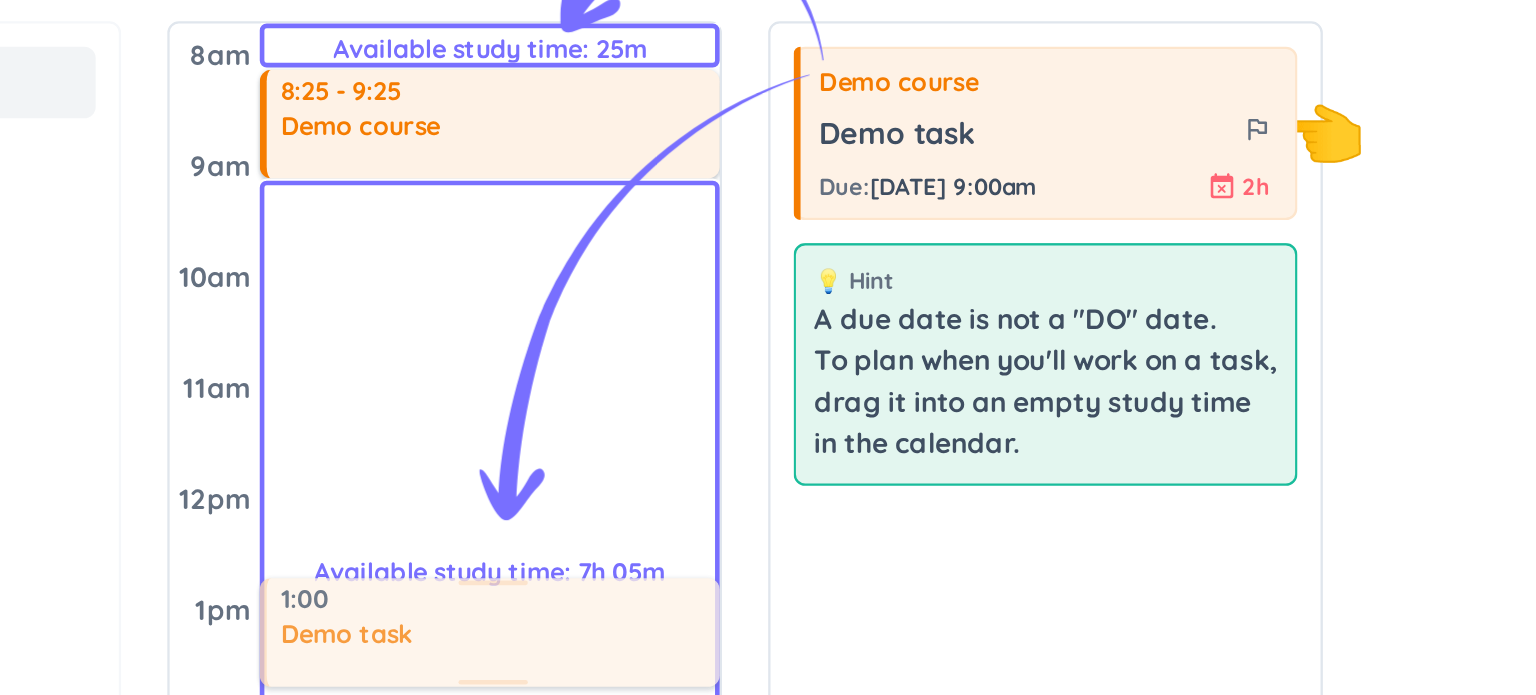 drag, startPoint x: 1051, startPoint y: 243, endPoint x: 825, endPoint y: 434, distance: 295.90033 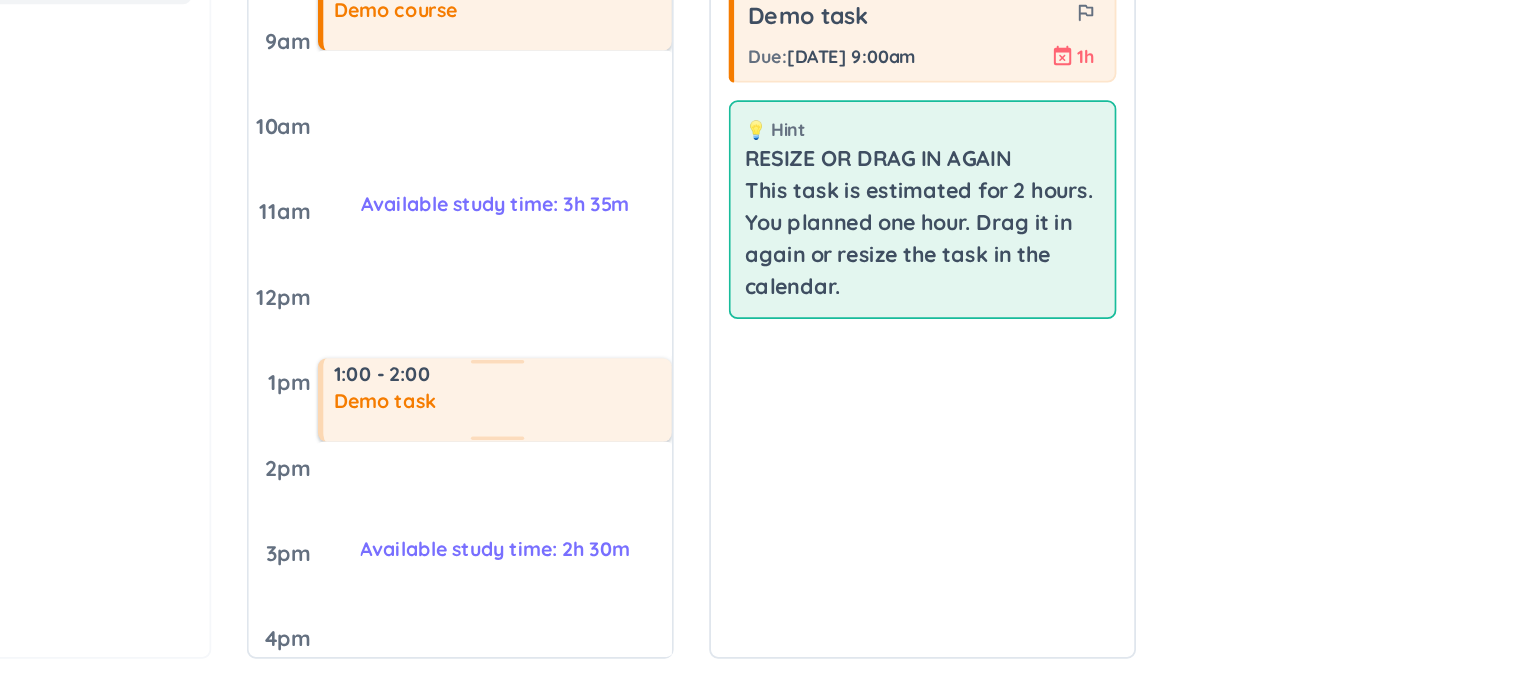 scroll, scrollTop: 0, scrollLeft: 0, axis: both 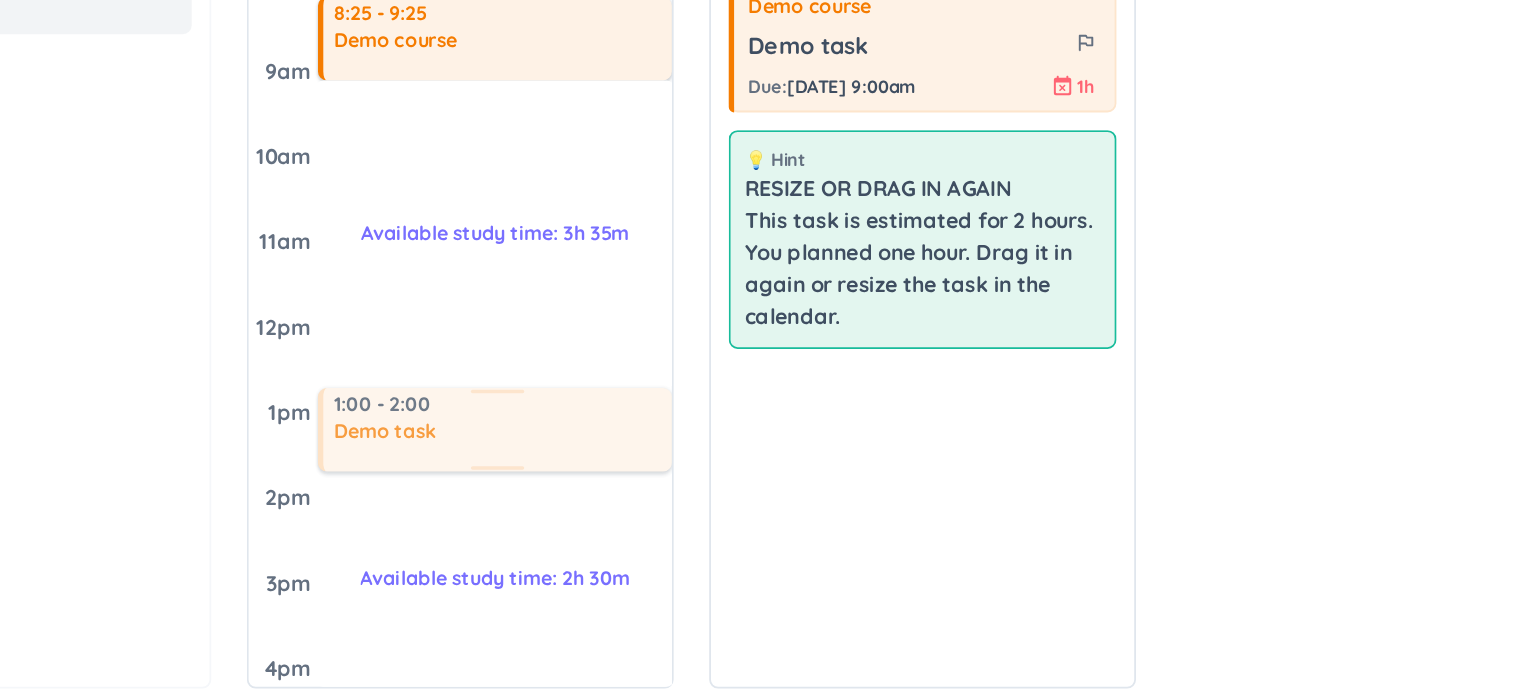 click on "Available study time: 25m 8:25 - 9:25 Demo course Available study time: 3h 35m 1:00 - 2:00 Demo task Available study time: 2h 30m 1:00 - 2:00 Demo task" at bounding box center [813, 395] 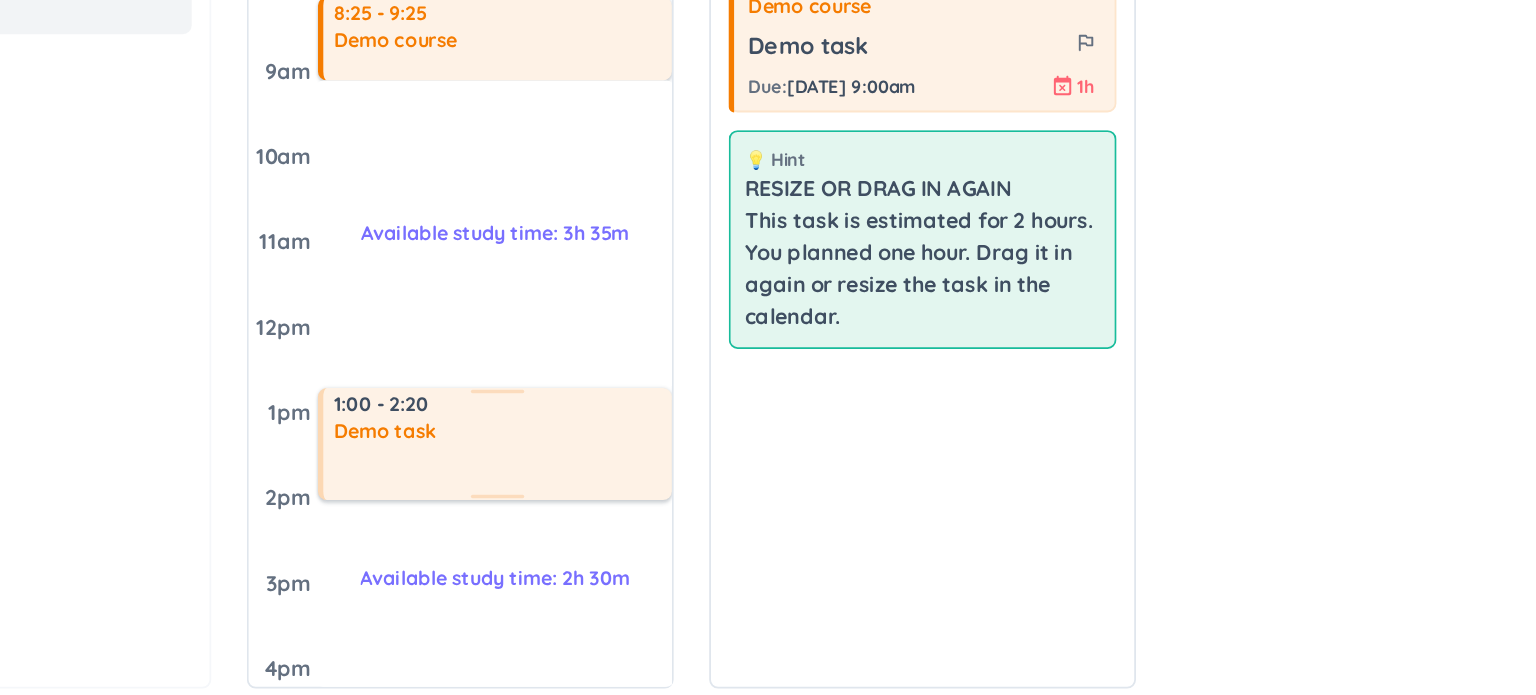 drag, startPoint x: 801, startPoint y: 474, endPoint x: 798, endPoint y: 490, distance: 16.27882 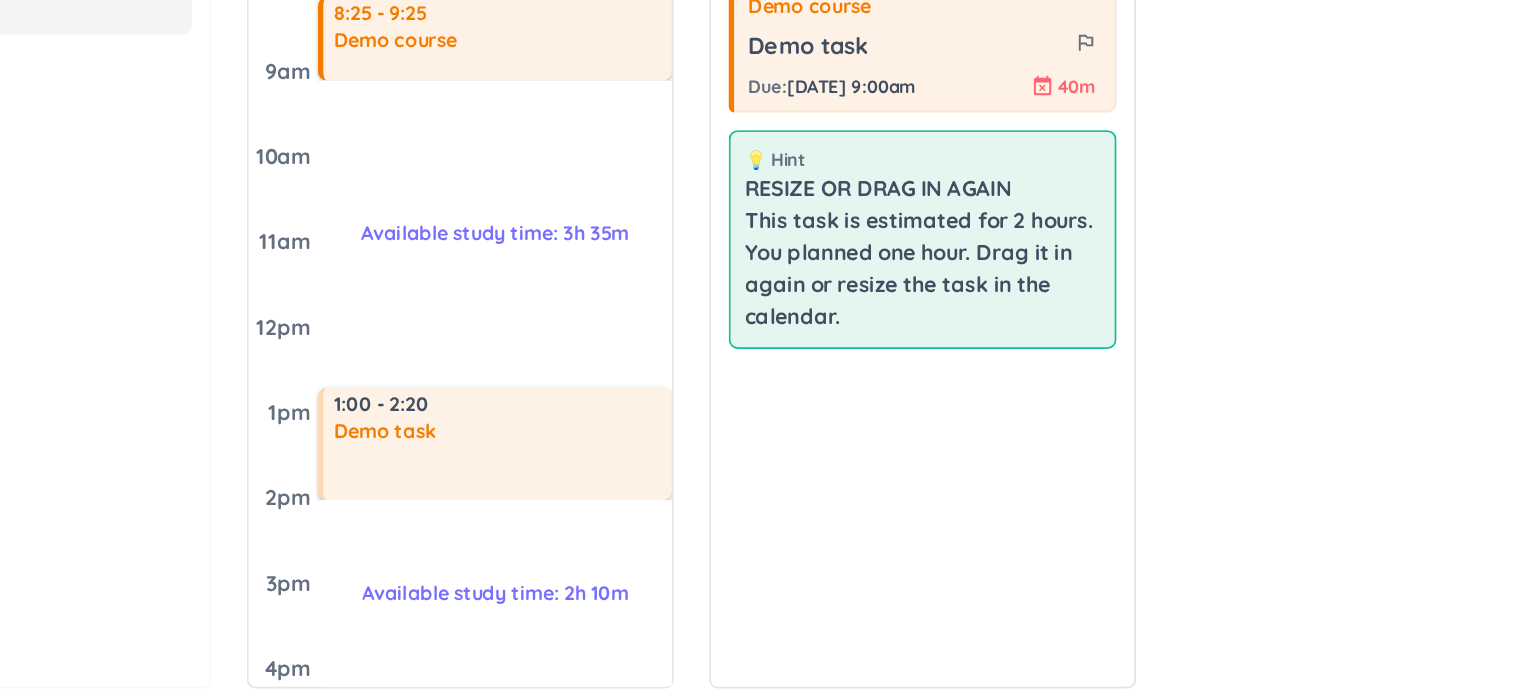 click on "Courses Demo course 💡 Hint RESIZE OR DRAG IN AGAIN
This task is estimated for 2 hours. You planned one hour. Drag it in again or resize the task in the calendar. Calendar [DATE] 8am 9am 10am 11am 12pm 1pm 2pm 3pm 4pm Available study time: 25m 8:25 - 9:25 Demo course Available study time: 3h 35m 1:00 - 2:20 Demo task Available study time: 2h 10m Tasks Demo course Demo task outlined_flag Due :  [DATE] 9:00am event_busy 40m   💡 Hint RESIZE OR DRAG IN AGAIN
This task is estimated for 2 hours. You planned one hour. Drag it in again or resize the task in the calendar." at bounding box center (794, 376) 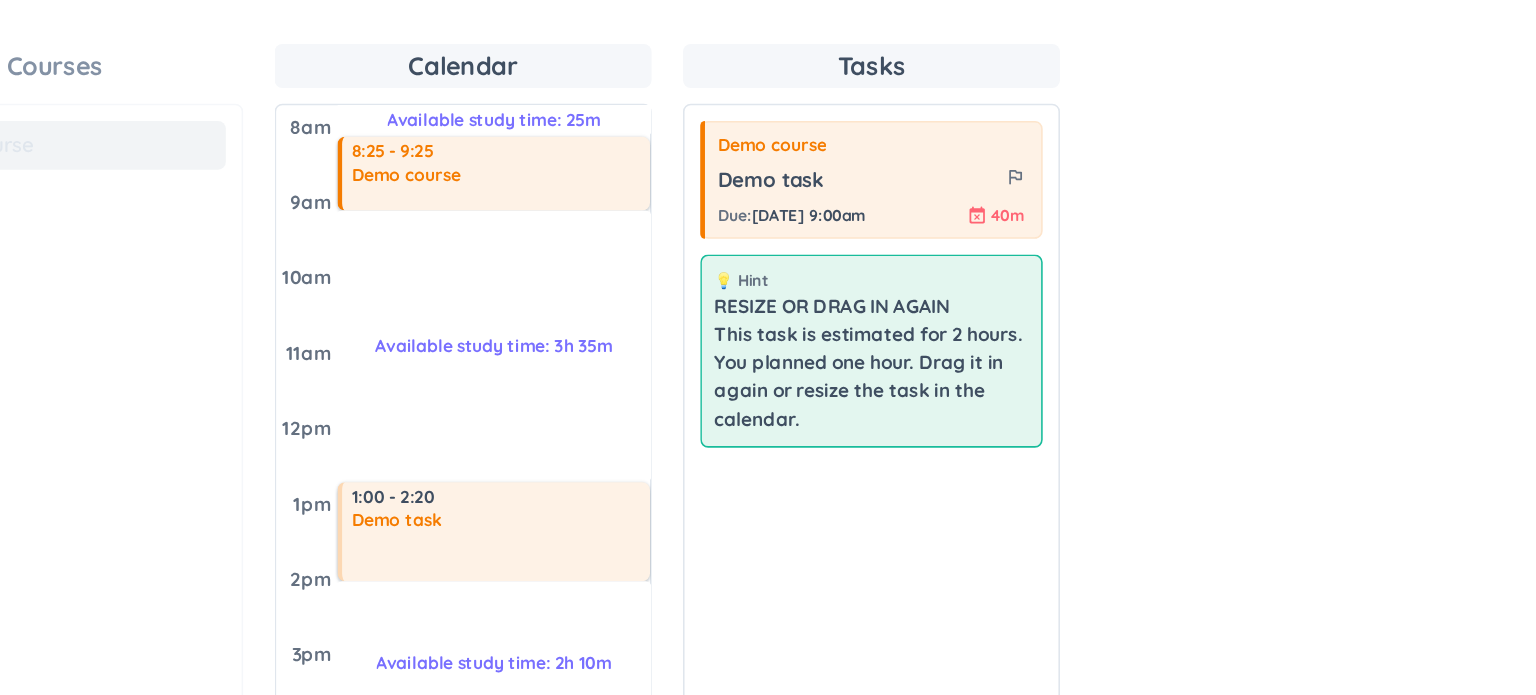 click on "Courses Demo course 💡 Hint RESIZE OR DRAG IN AGAIN
This task is estimated for 2 hours. You planned one hour. Drag it in again or resize the task in the calendar. Calendar [DATE] 8am 9am 10am 11am 12pm 1pm 2pm 3pm 4pm Available study time: 25m 8:25 - 9:25 Demo course Available study time: 3h 35m 1:00 - 2:20 Demo task Available study time: 2h 10m Tasks Demo course Demo task outlined_flag Due :  [DATE] 9:00am event_busy 40m   💡 Hint RESIZE OR DRAG IN AGAIN
This task is estimated for 2 hours. You planned one hour. Drag it in again or resize the task in the calendar." at bounding box center (794, 376) 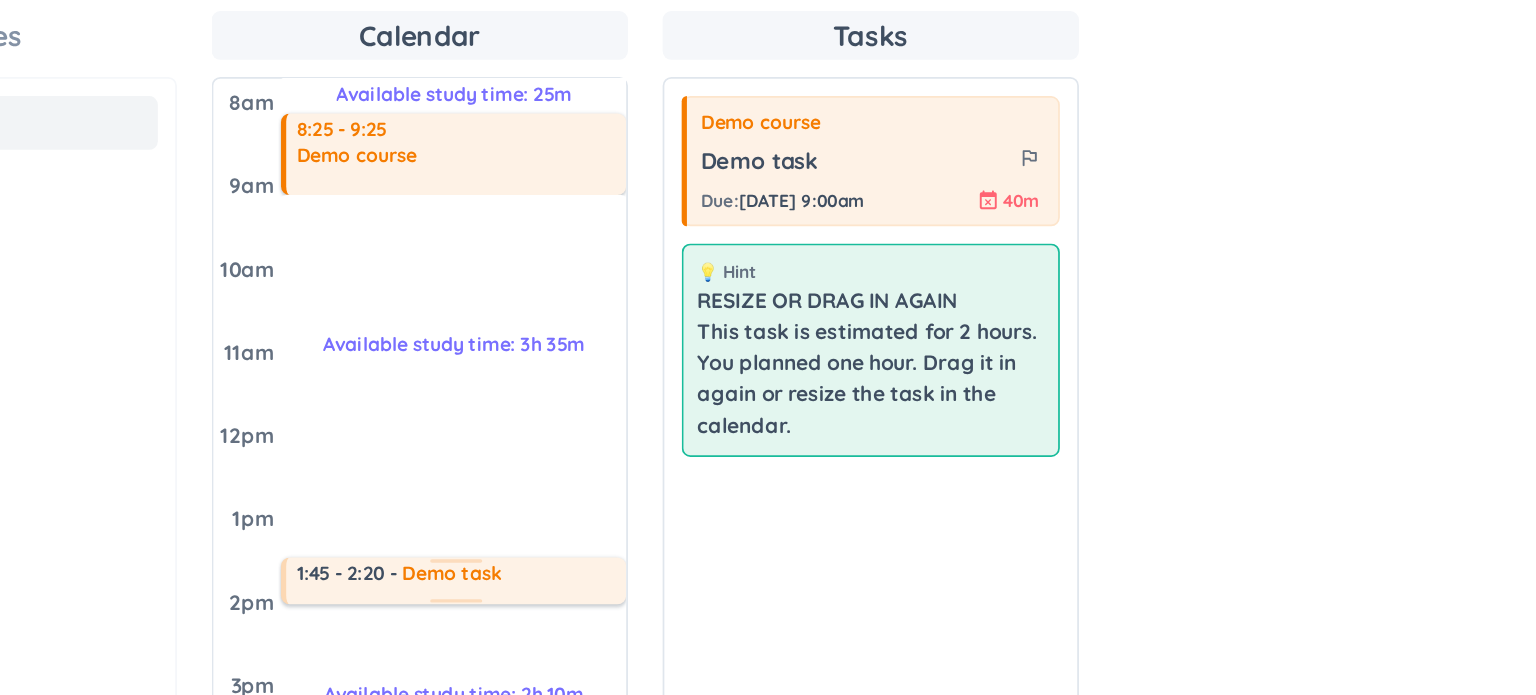 drag, startPoint x: 819, startPoint y: 433, endPoint x: 814, endPoint y: 475, distance: 42.296574 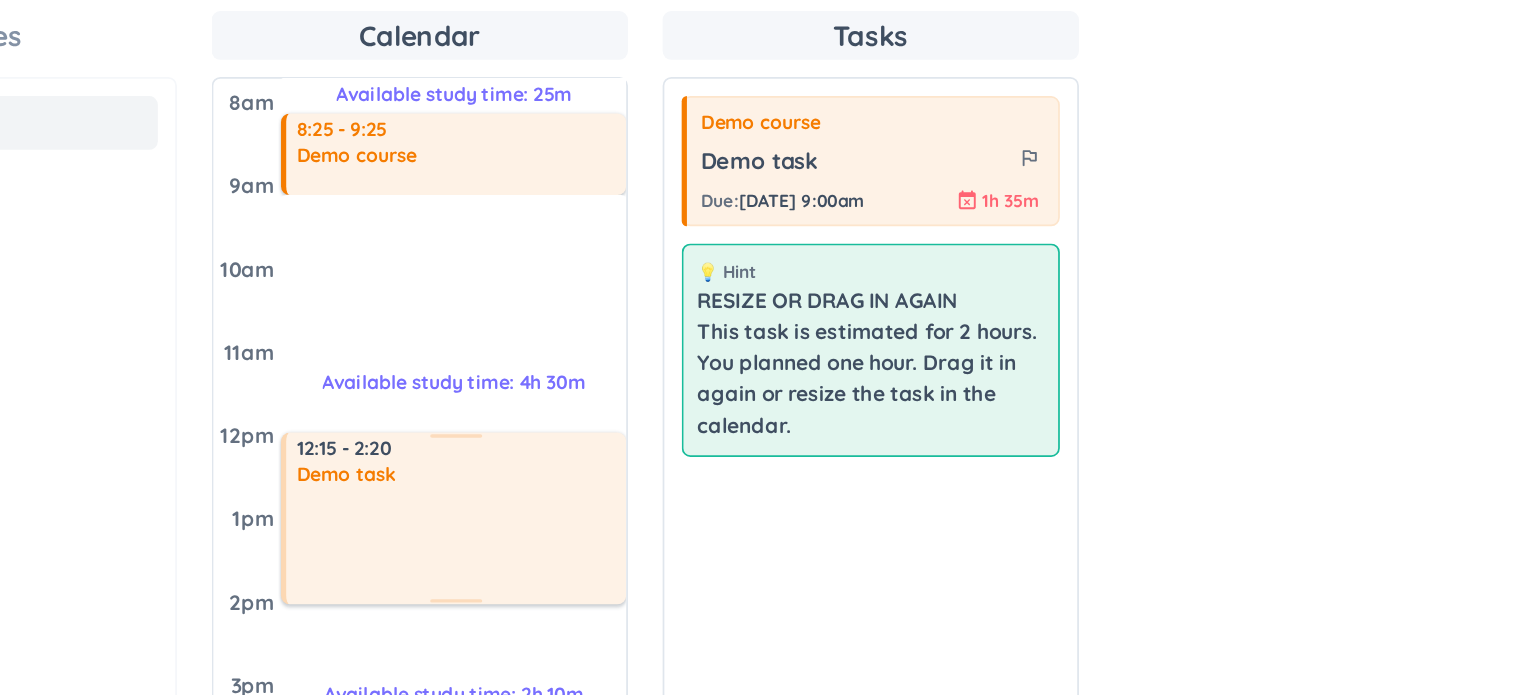 drag, startPoint x: 803, startPoint y: 475, endPoint x: 849, endPoint y: 358, distance: 125.71794 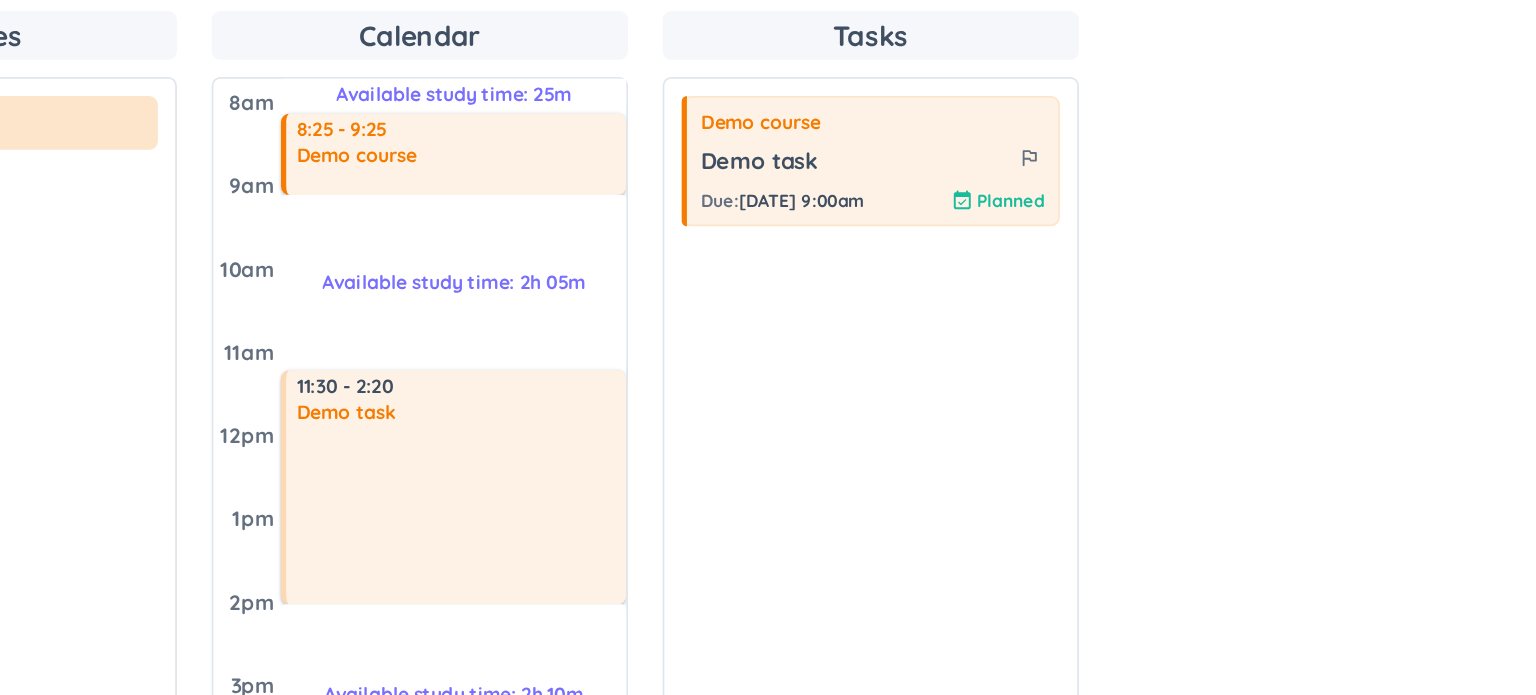 scroll, scrollTop: 7, scrollLeft: 0, axis: vertical 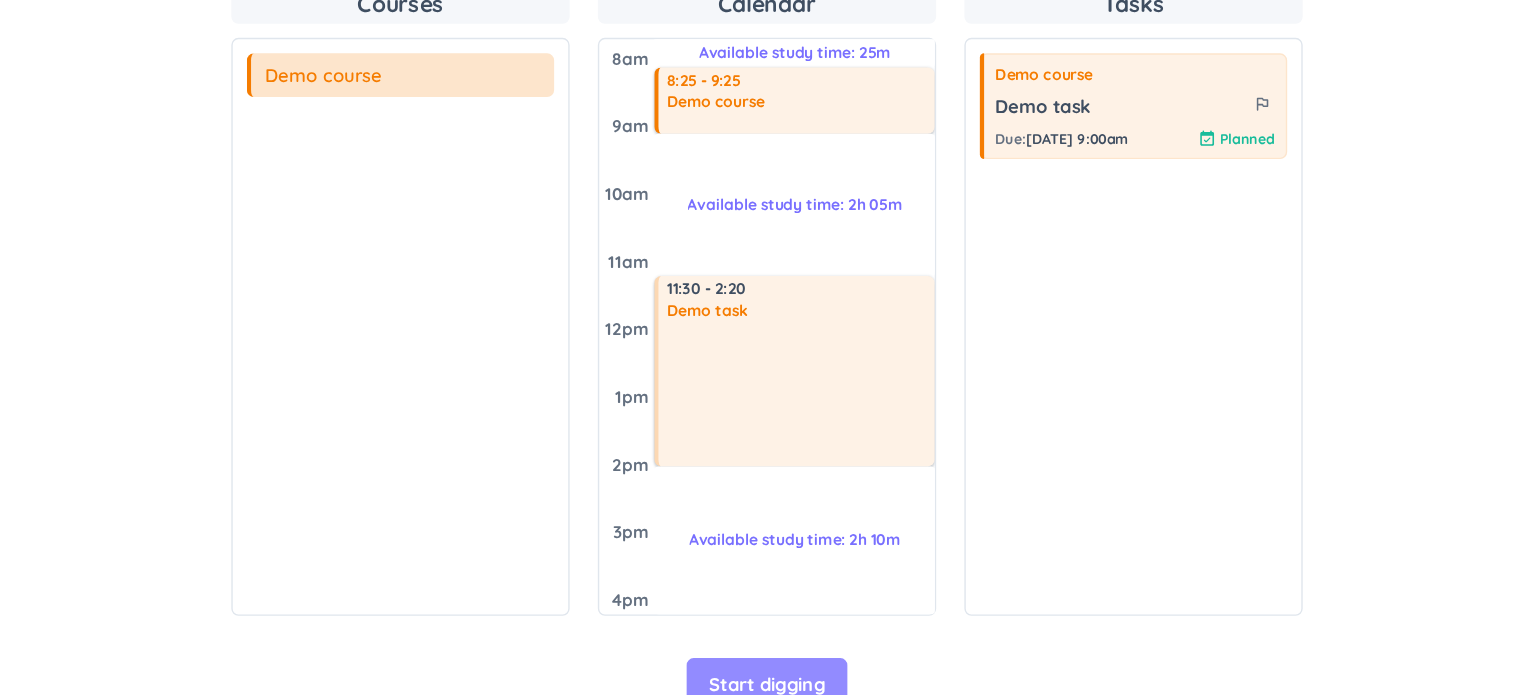 click on "Start digging" at bounding box center [794, 612] 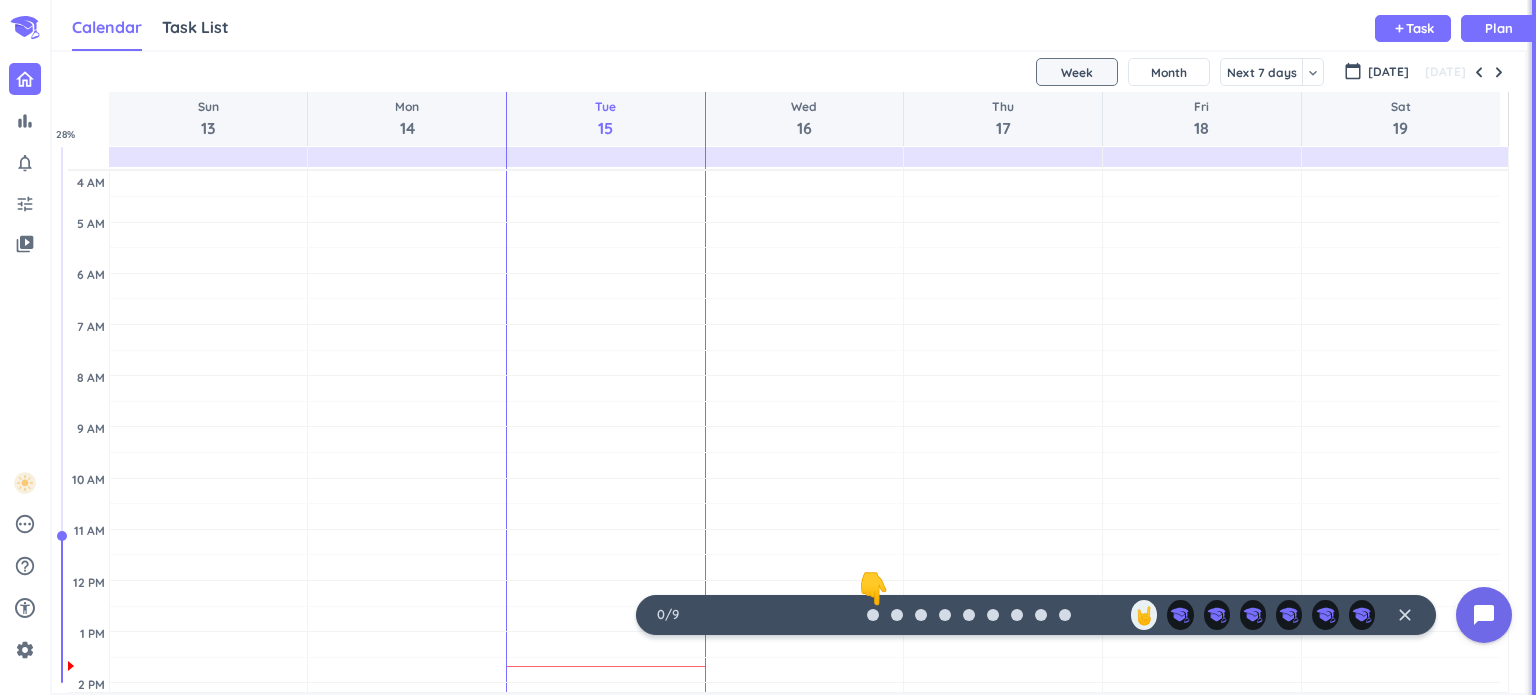 click on "0 / 9 👇 🤘 close" at bounding box center [1036, 615] 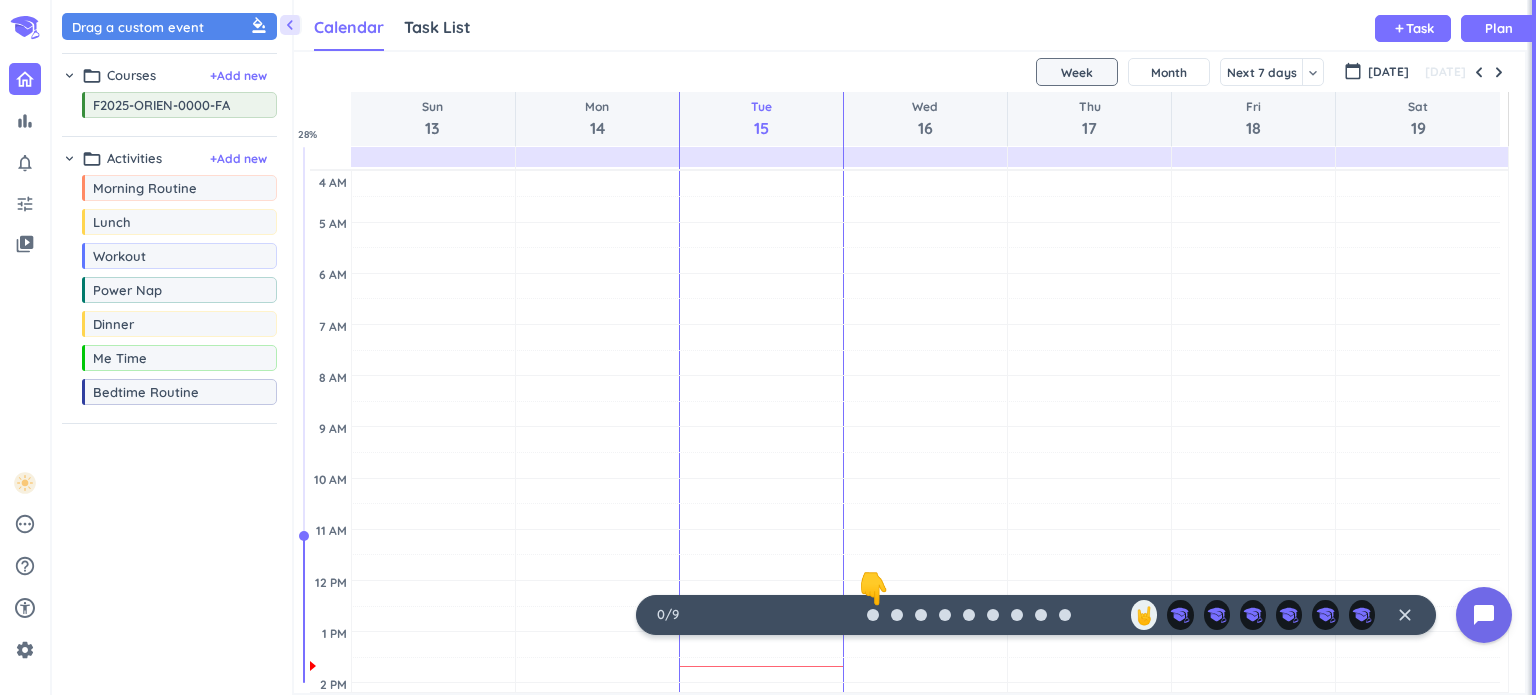 scroll, scrollTop: 41, scrollLeft: 1225, axis: both 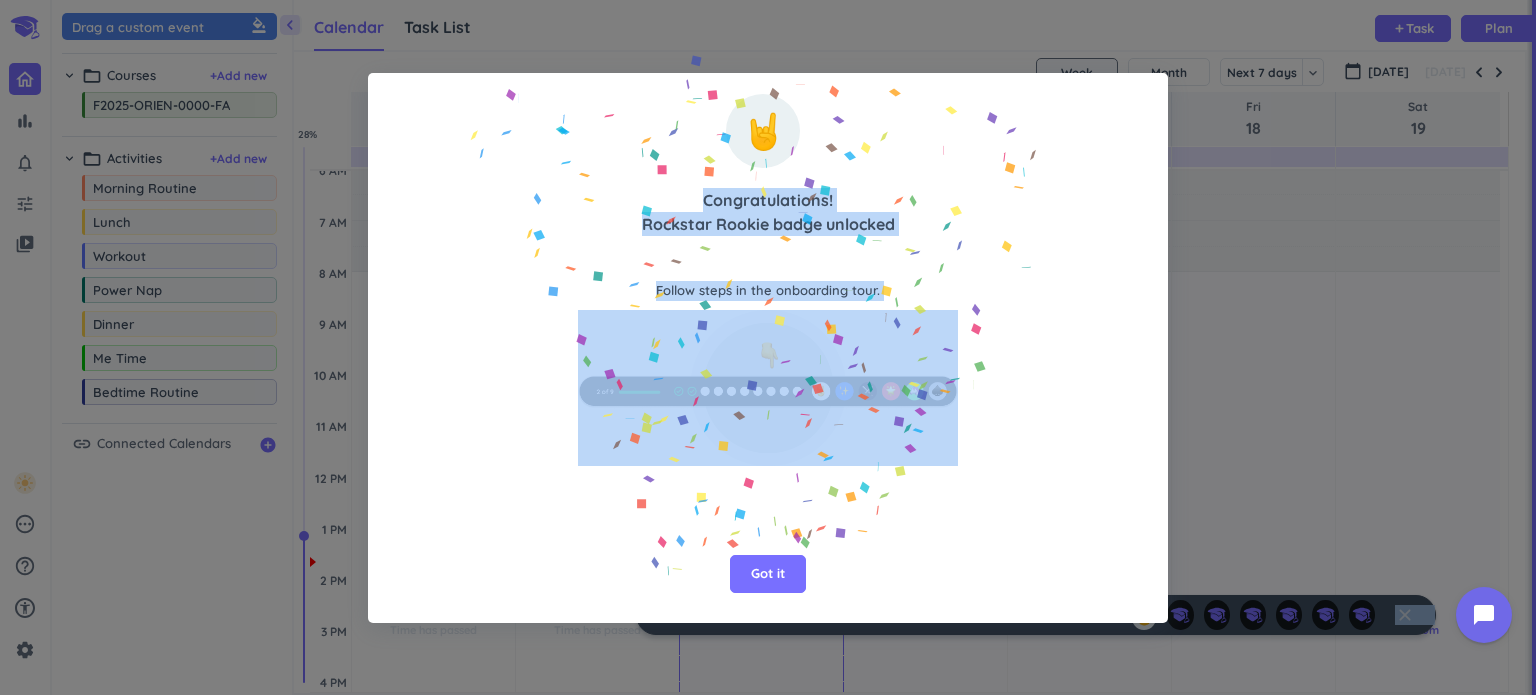 drag, startPoint x: 798, startPoint y: 597, endPoint x: 1046, endPoint y: 440, distance: 293.5183 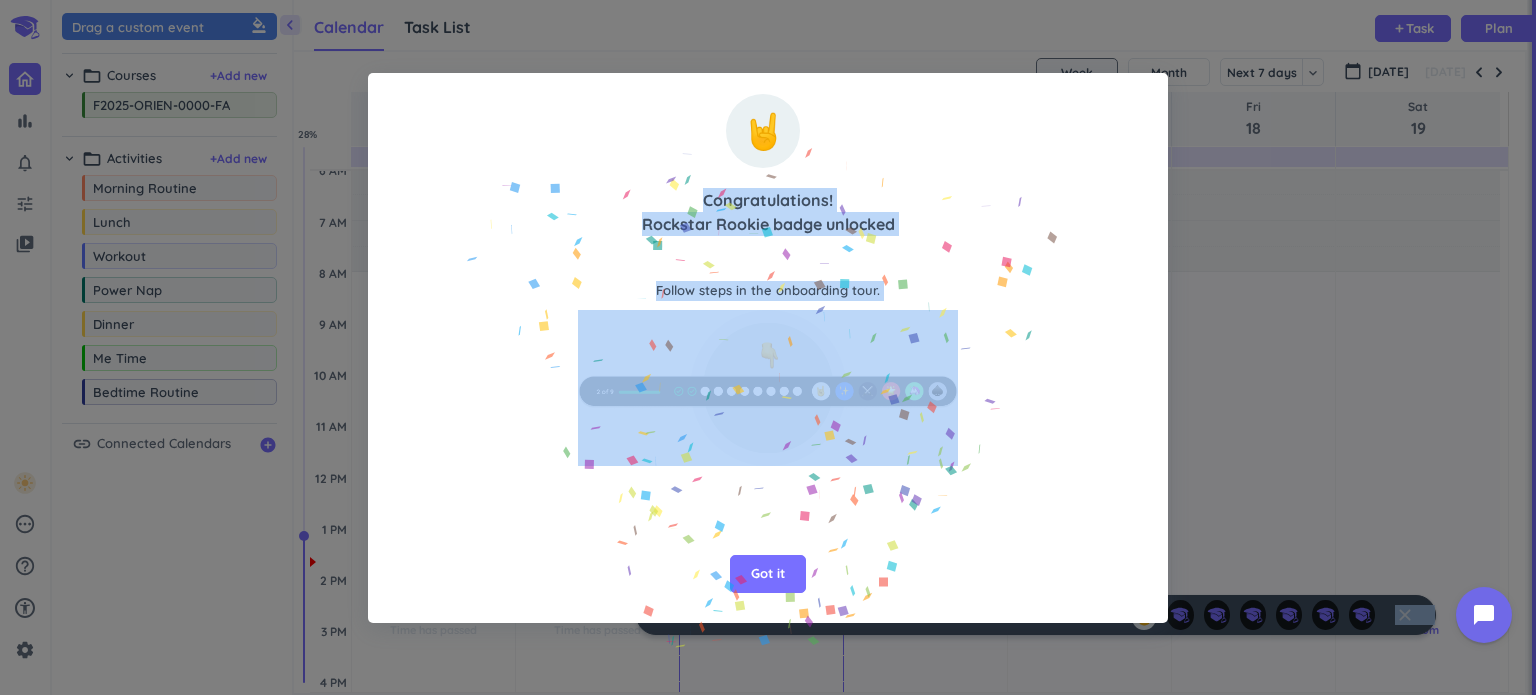 click on "🤘 Congratulations! Rockstar Rookie badge unlocked Follow steps in the onboarding tour. Got it" at bounding box center (768, 315) 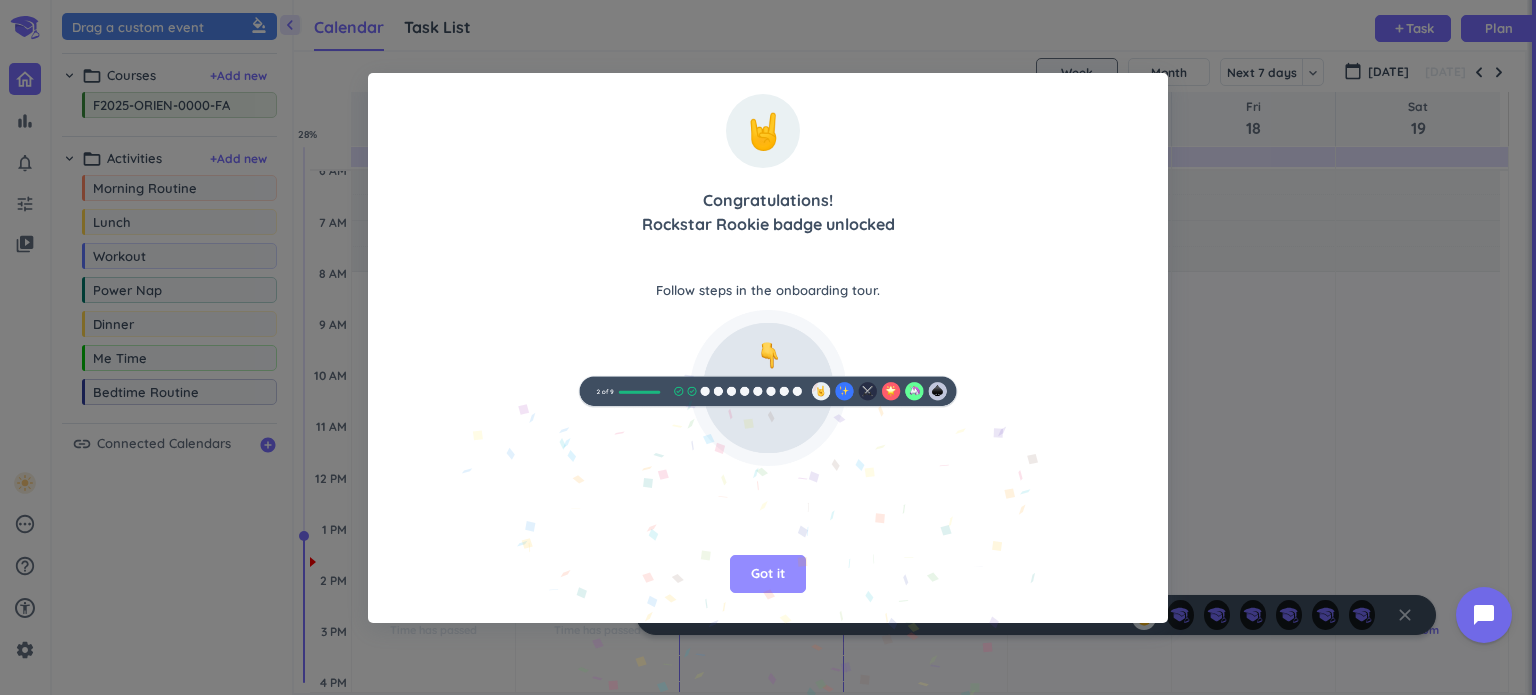 click on "Got it" at bounding box center (768, 574) 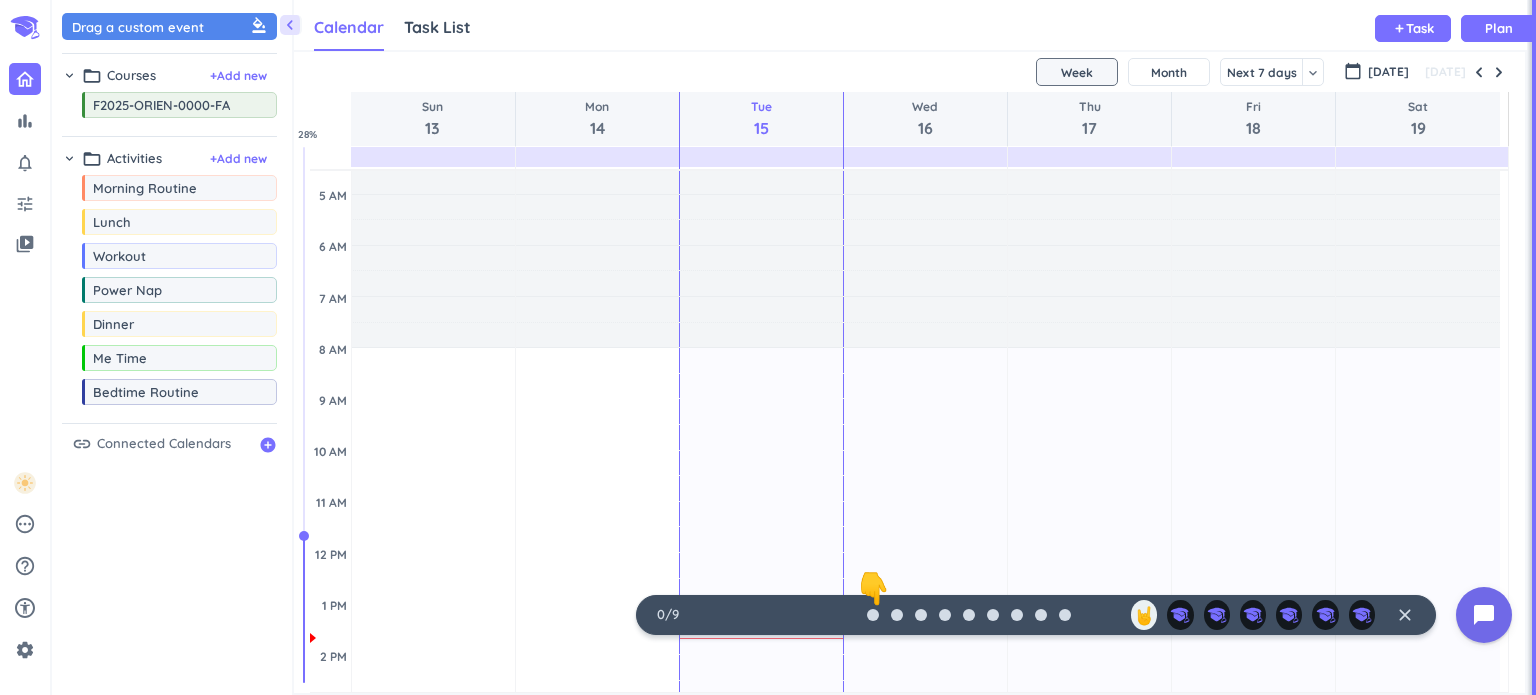 scroll, scrollTop: 0, scrollLeft: 0, axis: both 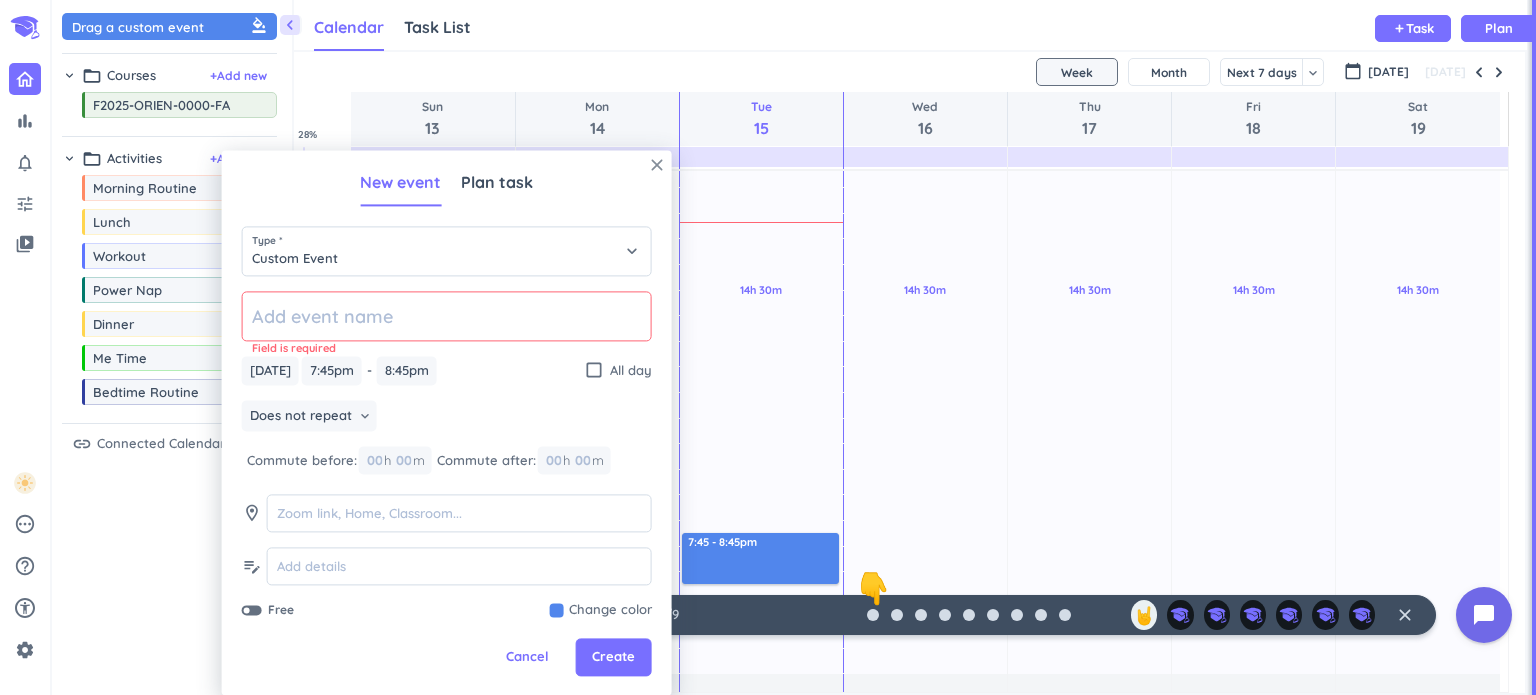 click on "close" at bounding box center [657, 165] 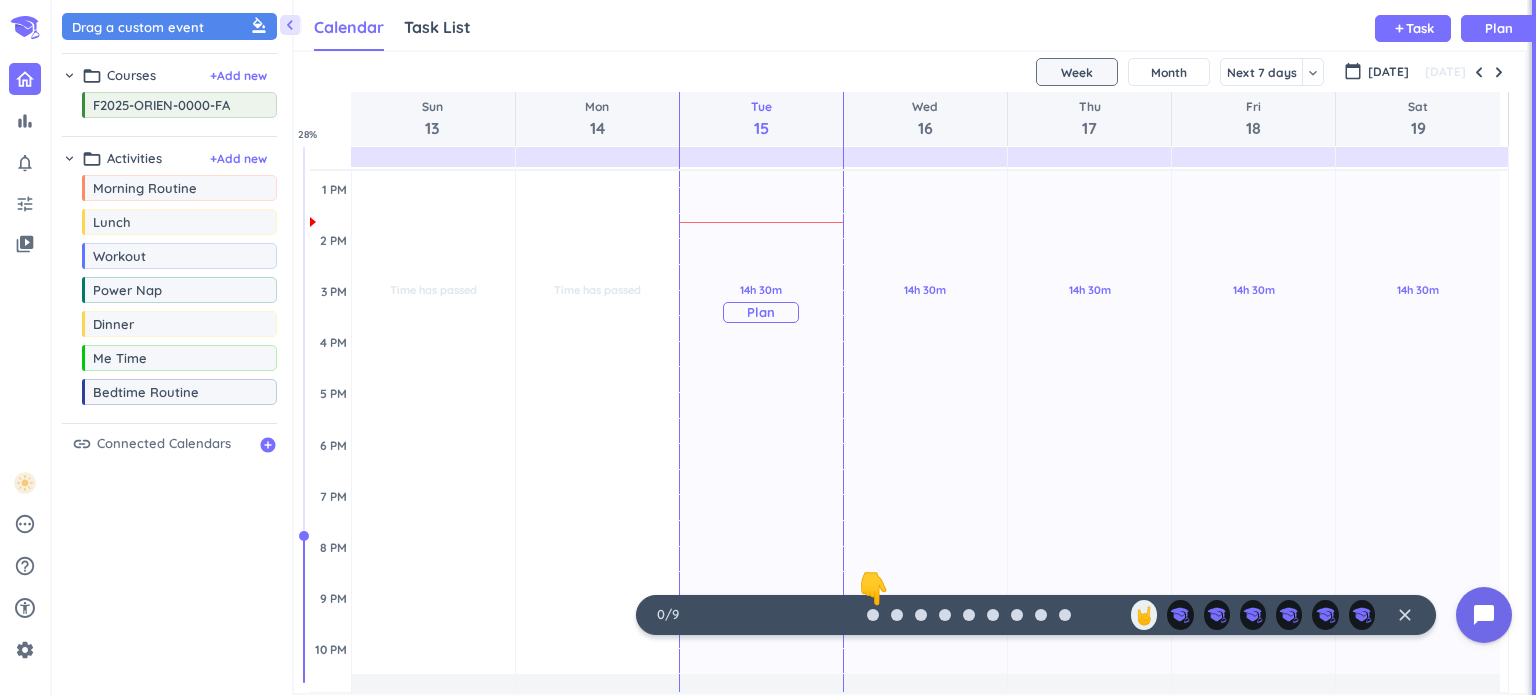 scroll, scrollTop: 0, scrollLeft: 0, axis: both 